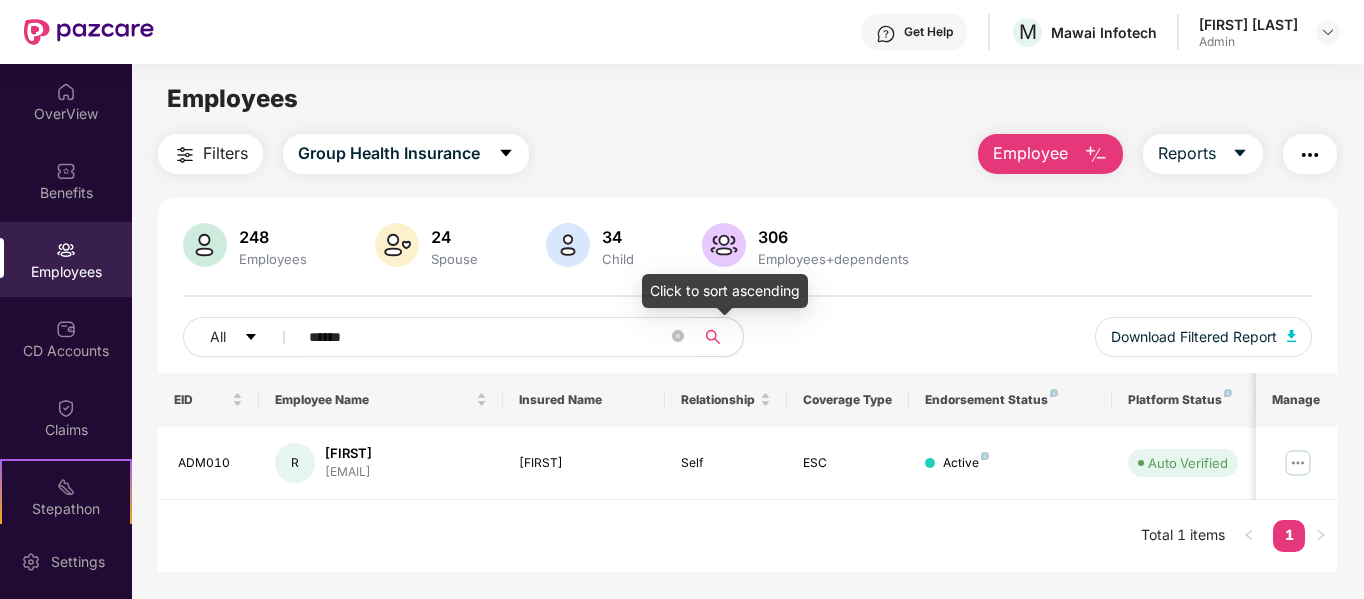 scroll, scrollTop: 0, scrollLeft: 0, axis: both 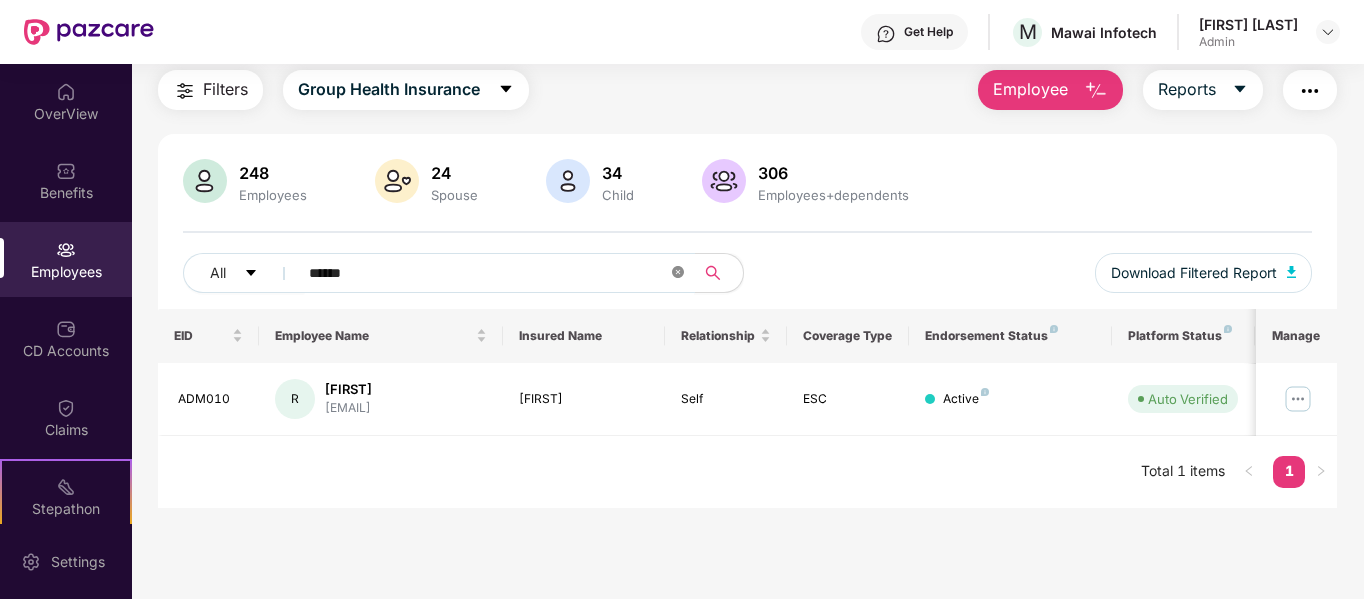 click 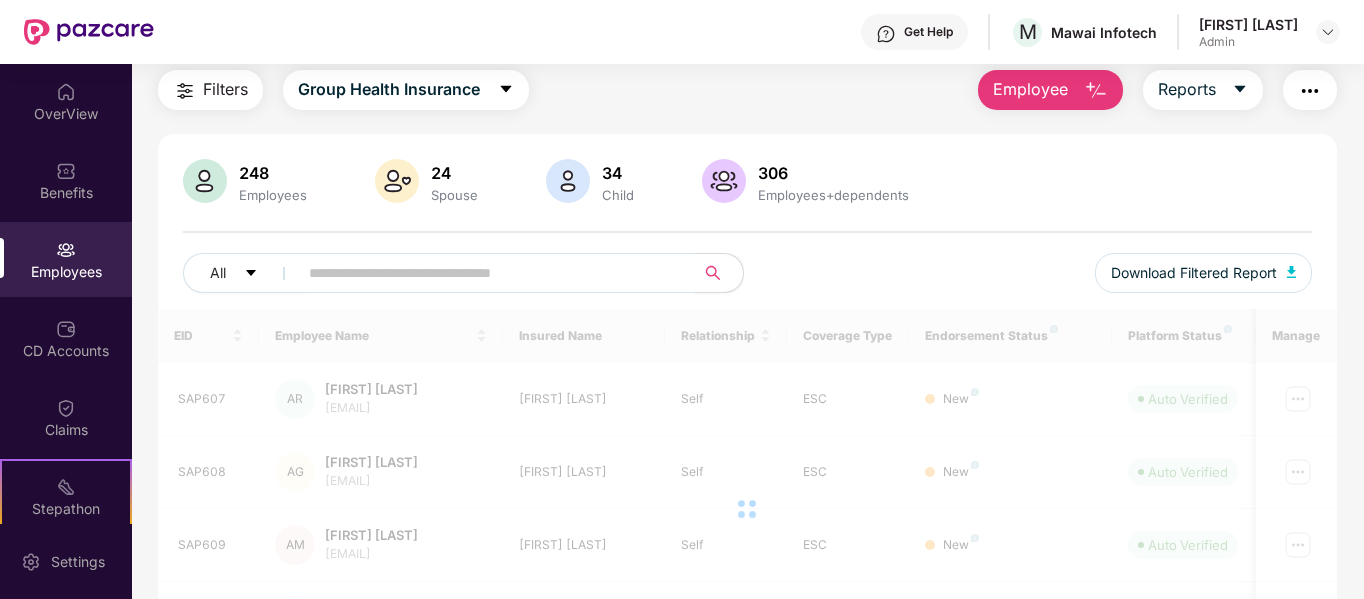 scroll, scrollTop: 140, scrollLeft: 0, axis: vertical 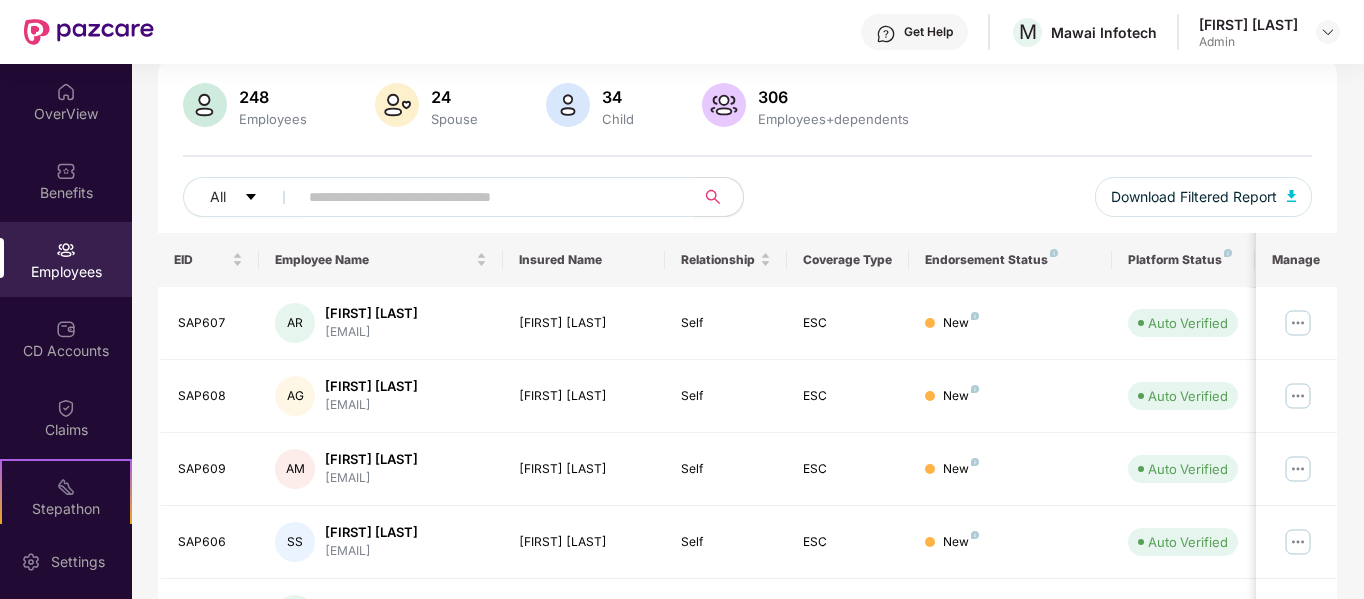 click at bounding box center [488, 197] 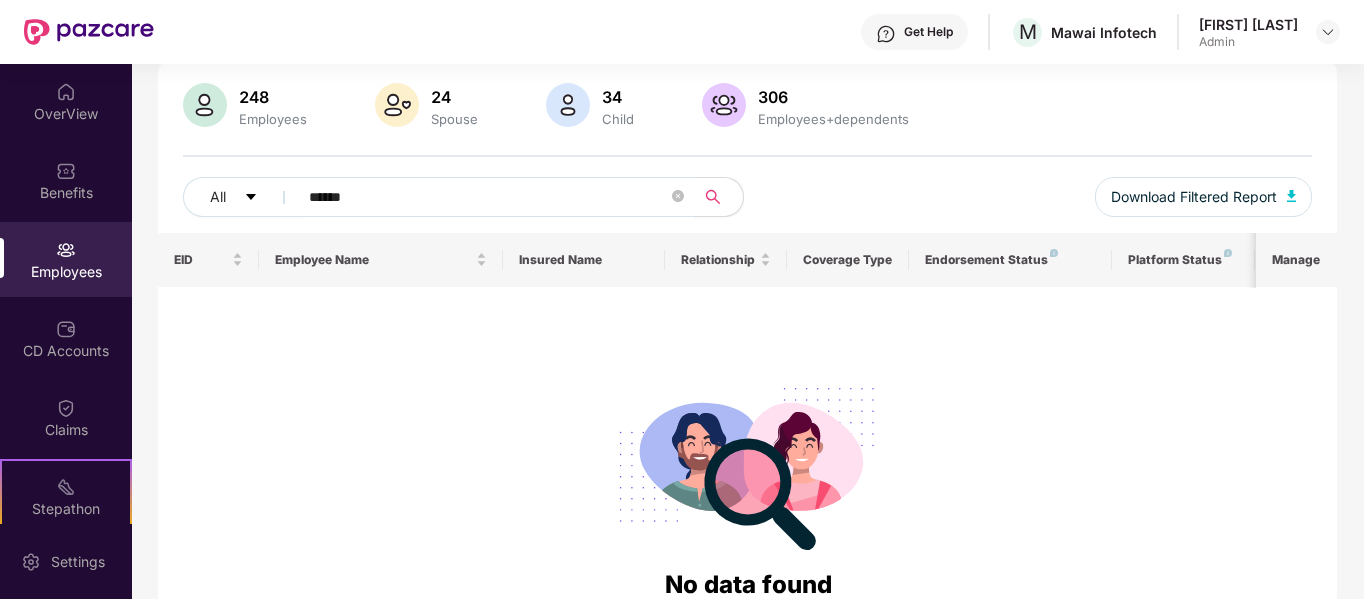 type on "*******" 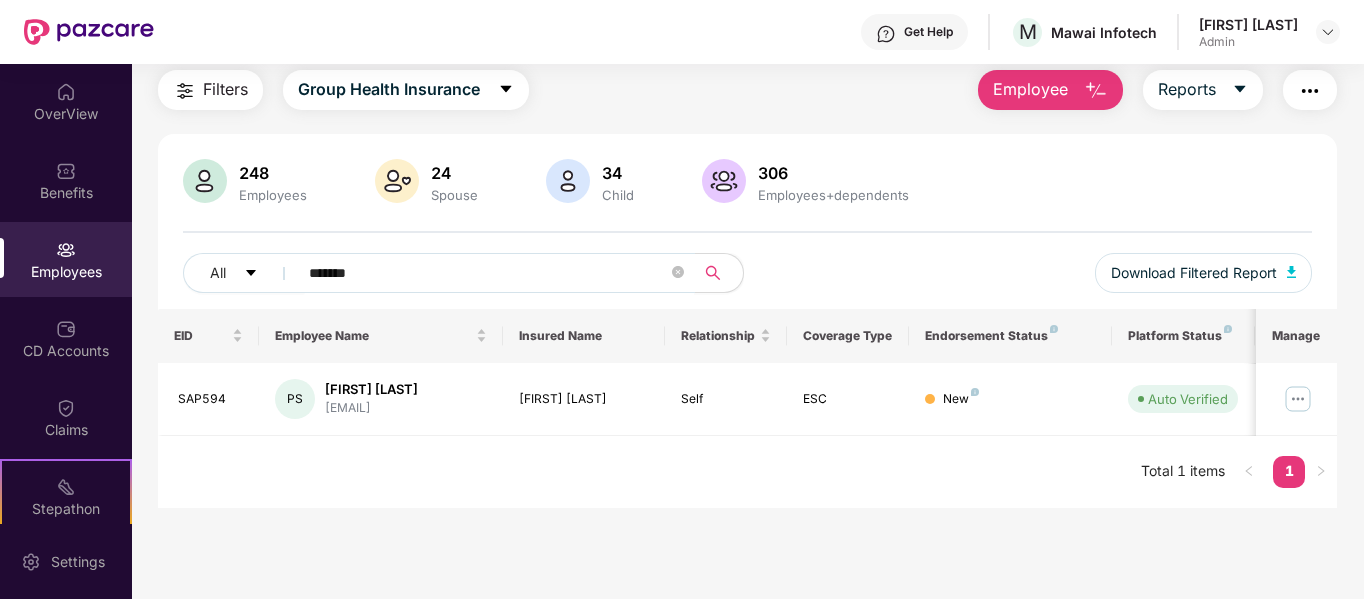 scroll, scrollTop: 64, scrollLeft: 0, axis: vertical 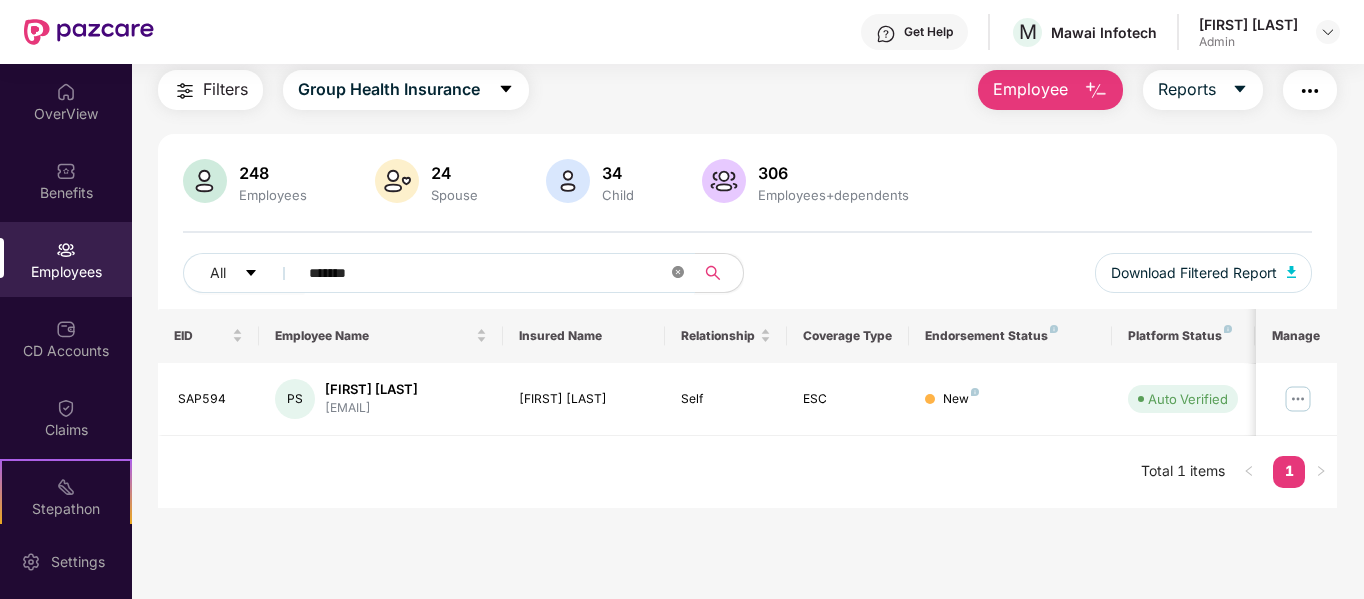 click 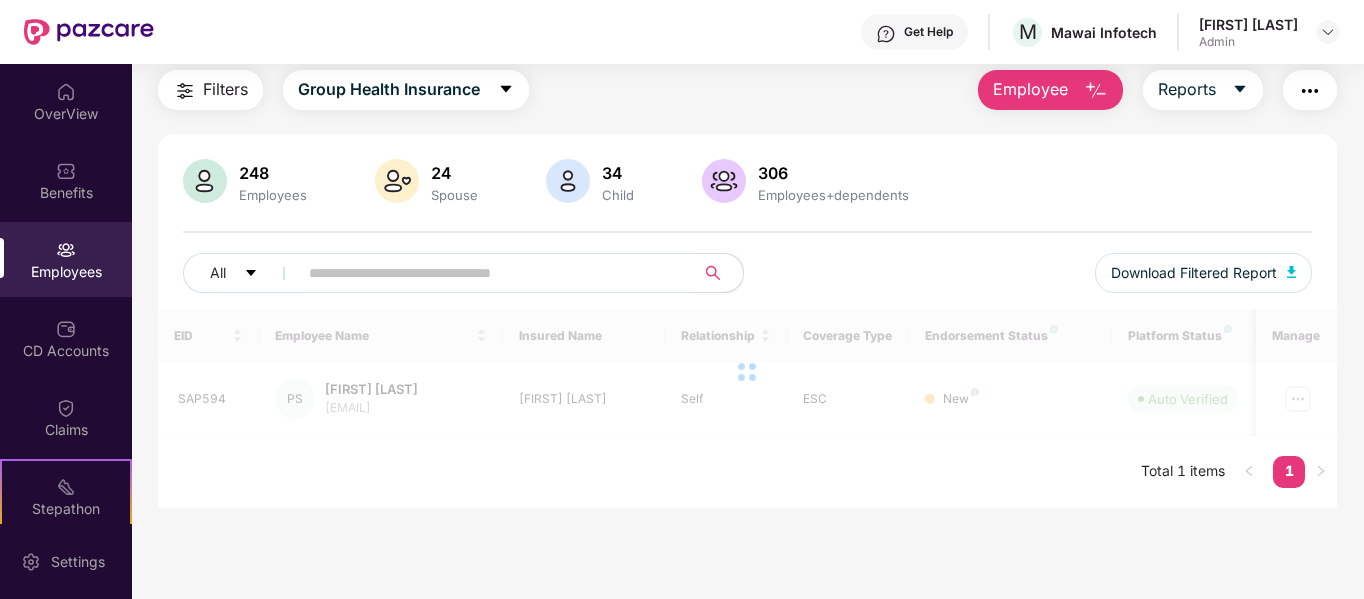 click on "248 Employees 24 Spouse 34 Child 306 Employees+dependents All Download Filtered Report EID Employee Name Insured Name Relationship Coverage Type Endorsement Status Platform Status Joining Date Manage                   SAP594 PS [FIRST] [LAST]   [EMAIL] [FIRST] [LAST] Self ESC New Auto Verified 13 May 2025 Total 1 items 1" at bounding box center [748, 321] 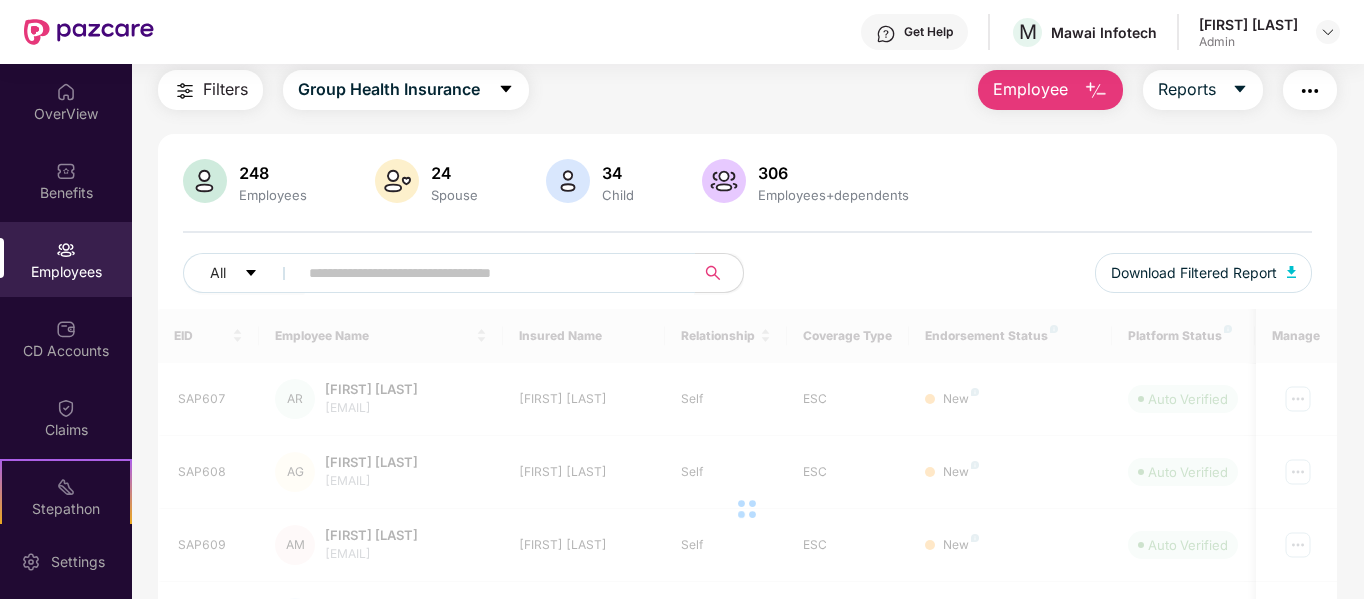scroll, scrollTop: 140, scrollLeft: 0, axis: vertical 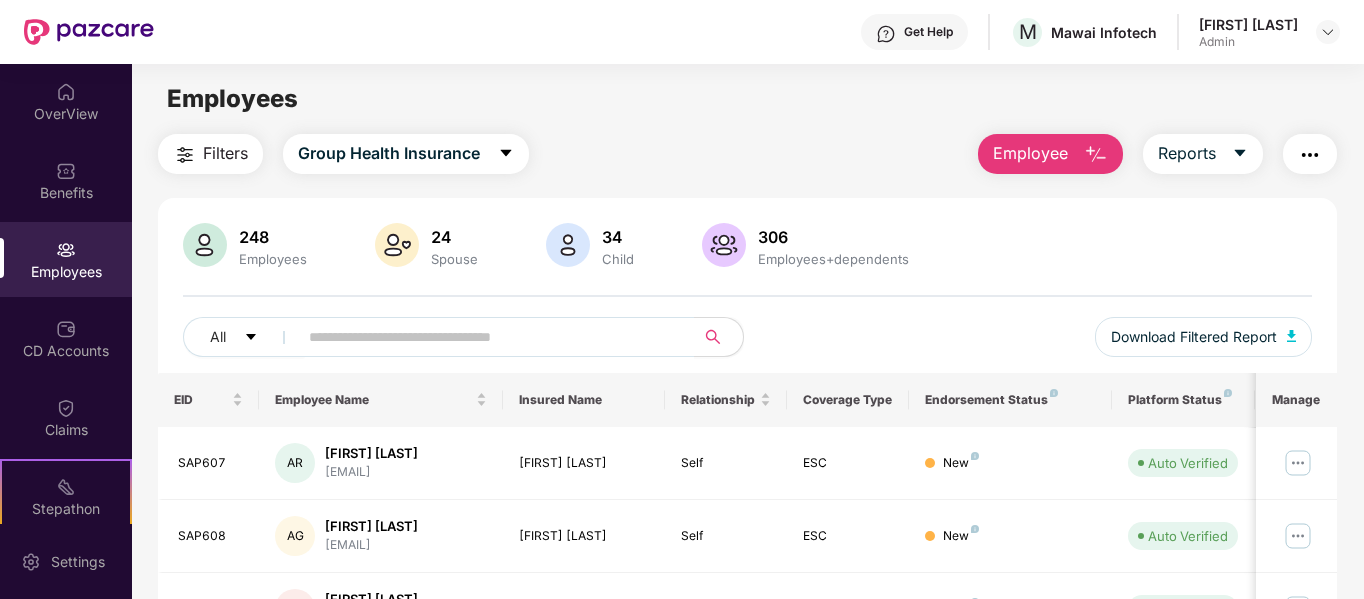 click on "Employee" at bounding box center [1050, 154] 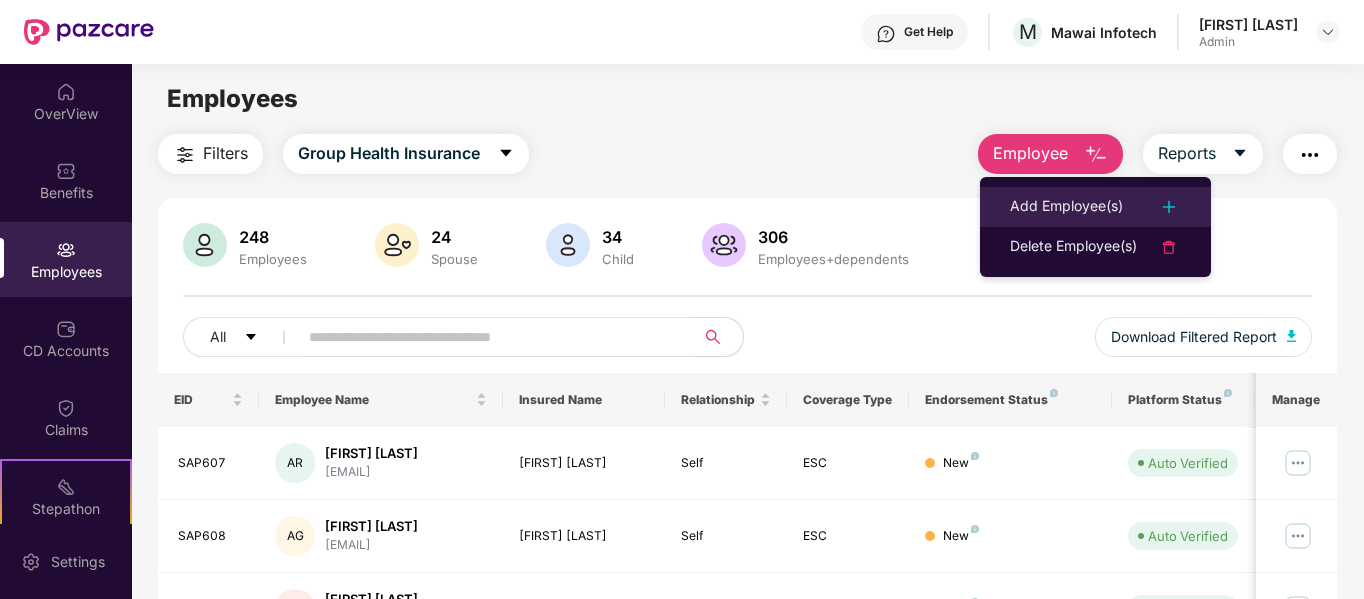 click on "Add Employee(s)" at bounding box center [1066, 207] 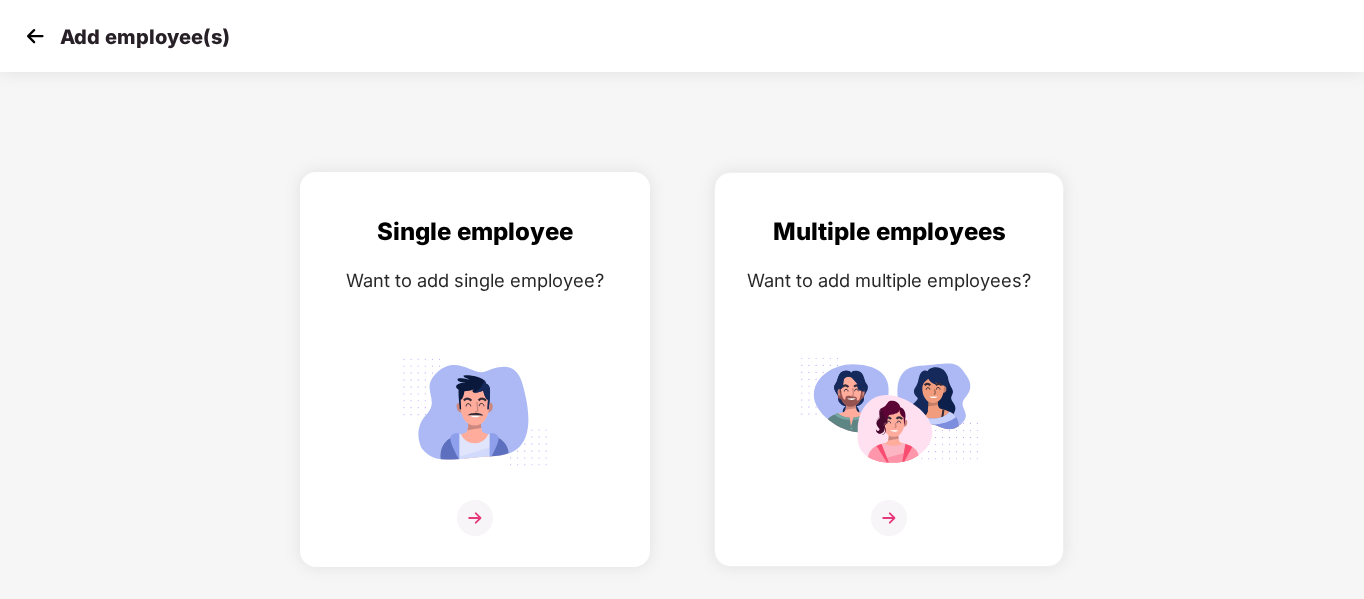 click at bounding box center [475, 411] 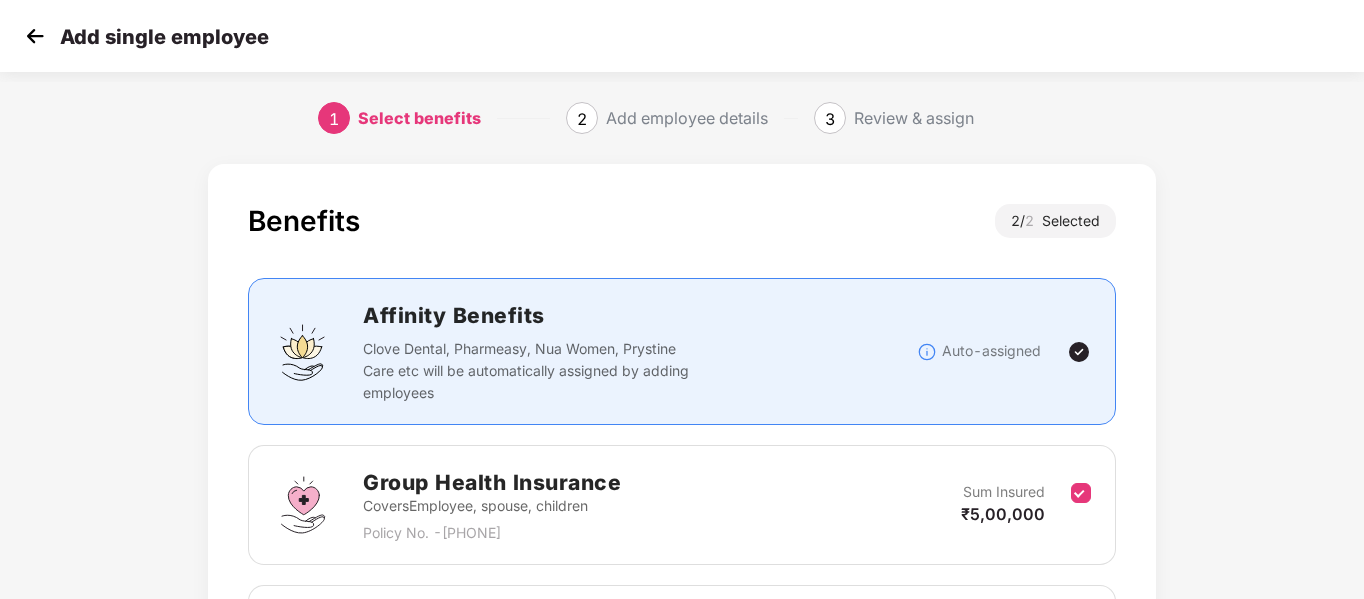 scroll, scrollTop: 280, scrollLeft: 0, axis: vertical 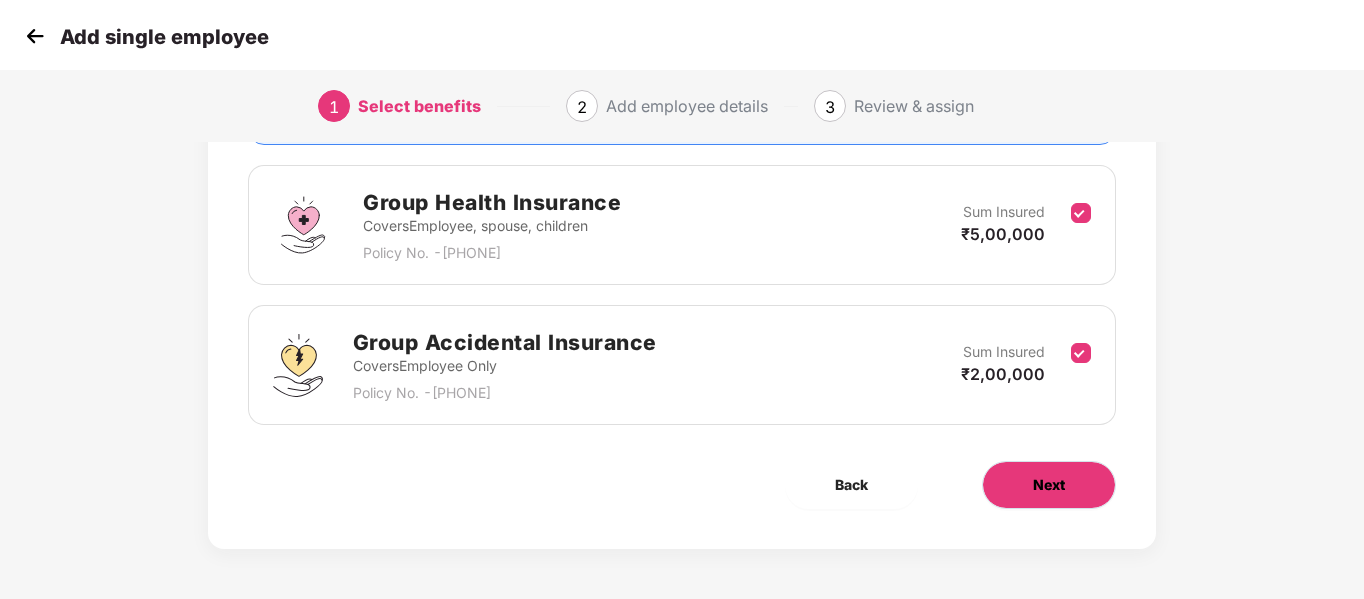 click on "Next" at bounding box center (1049, 485) 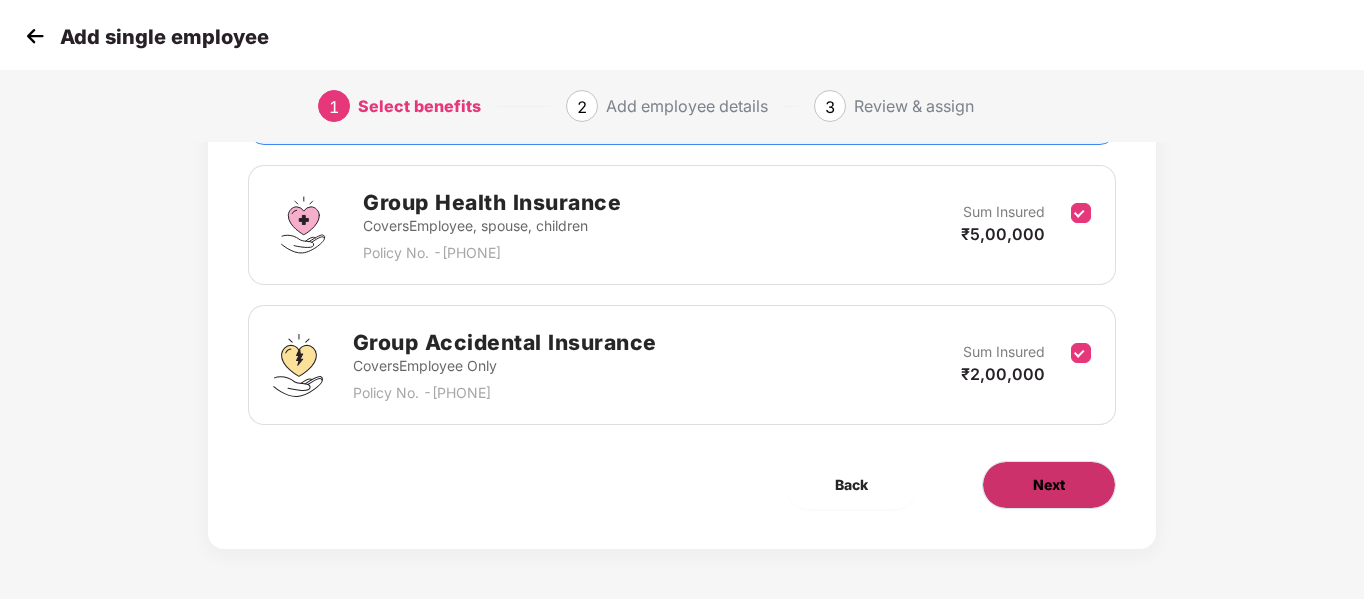 scroll, scrollTop: 0, scrollLeft: 0, axis: both 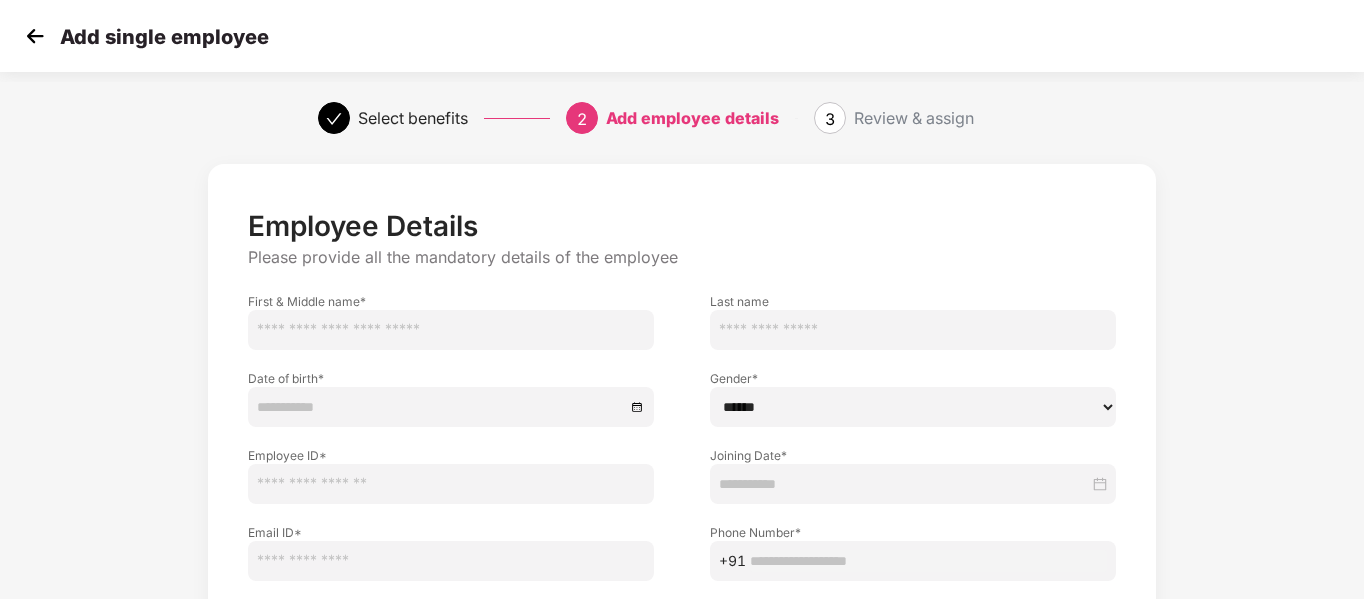 click at bounding box center (451, 330) 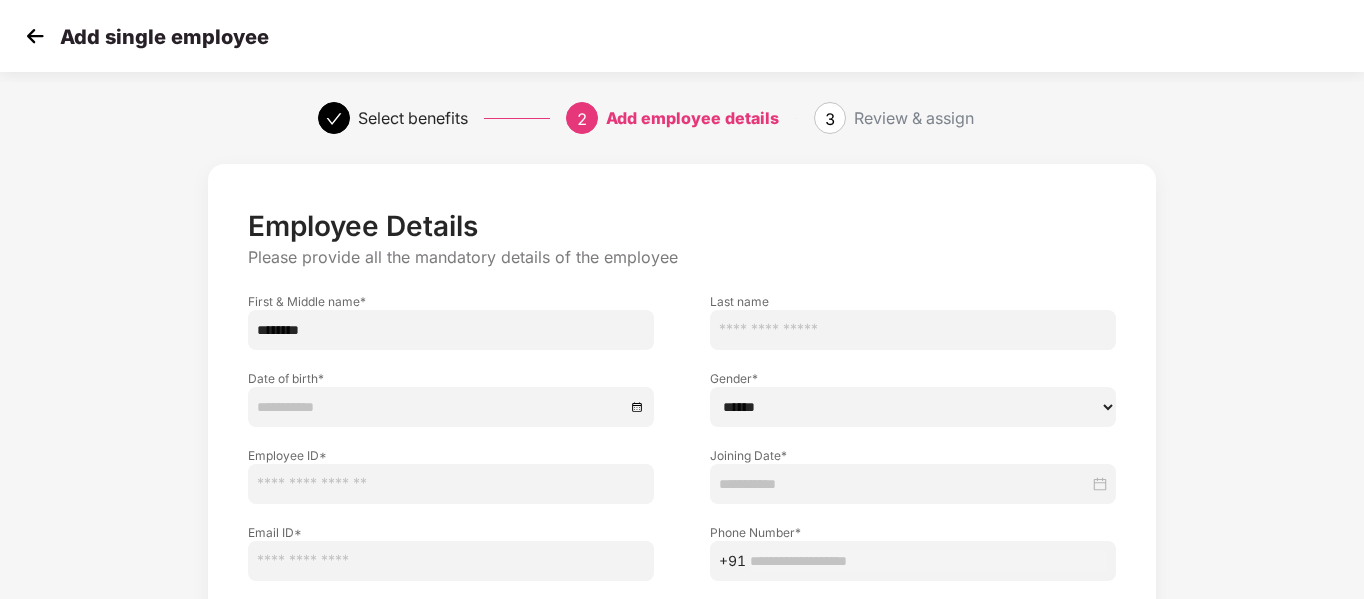type on "********" 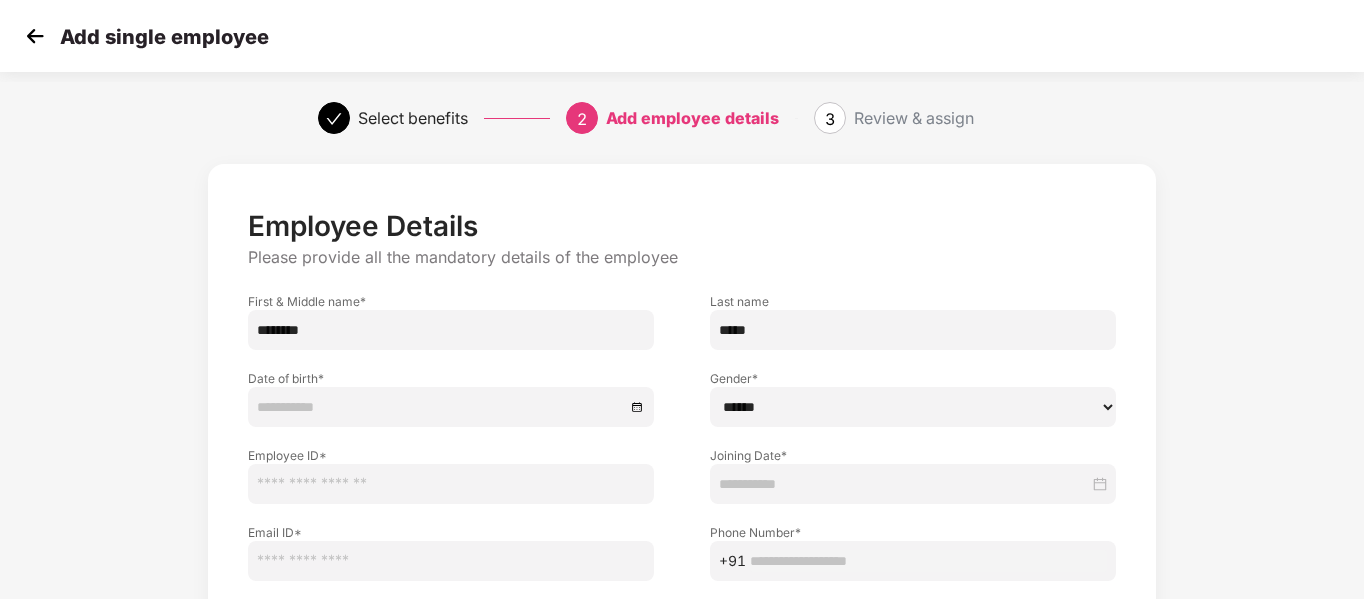 type on "*****" 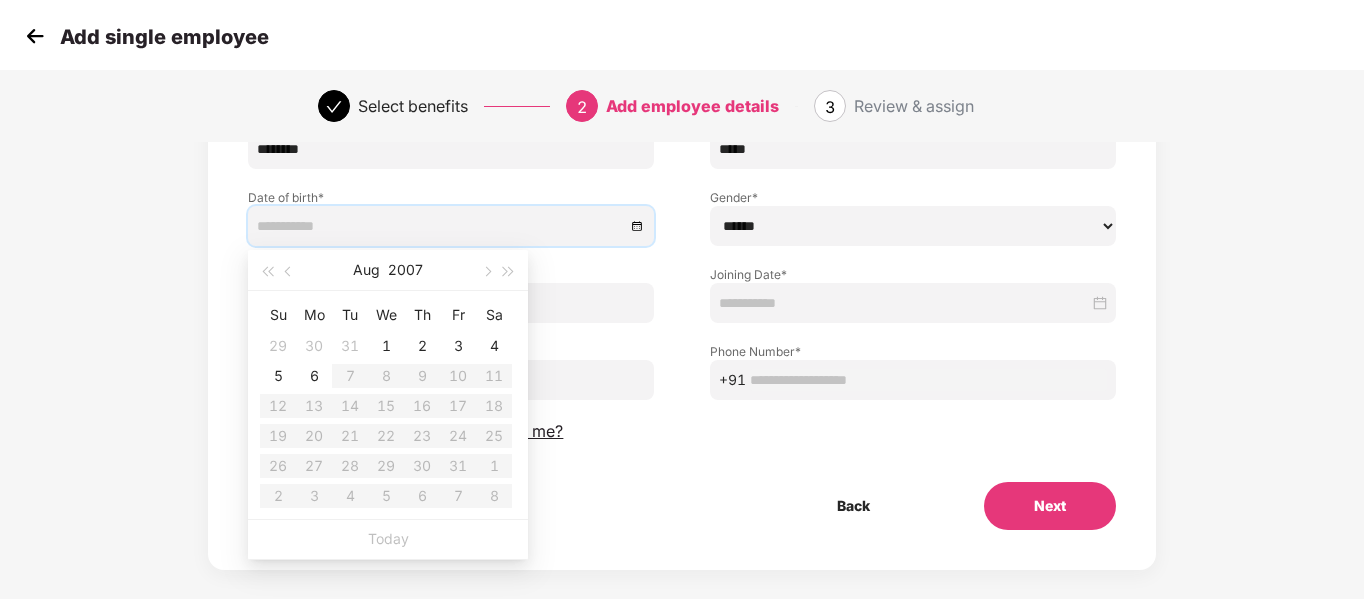 scroll, scrollTop: 182, scrollLeft: 0, axis: vertical 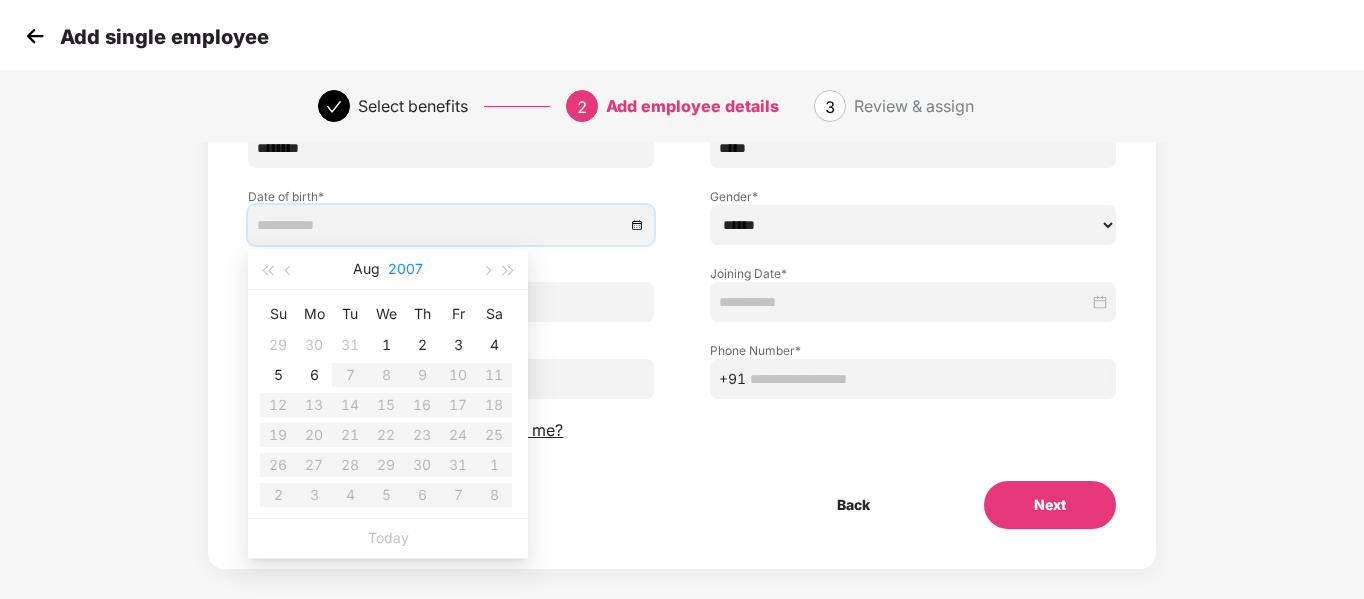 click on "2007" at bounding box center (405, 269) 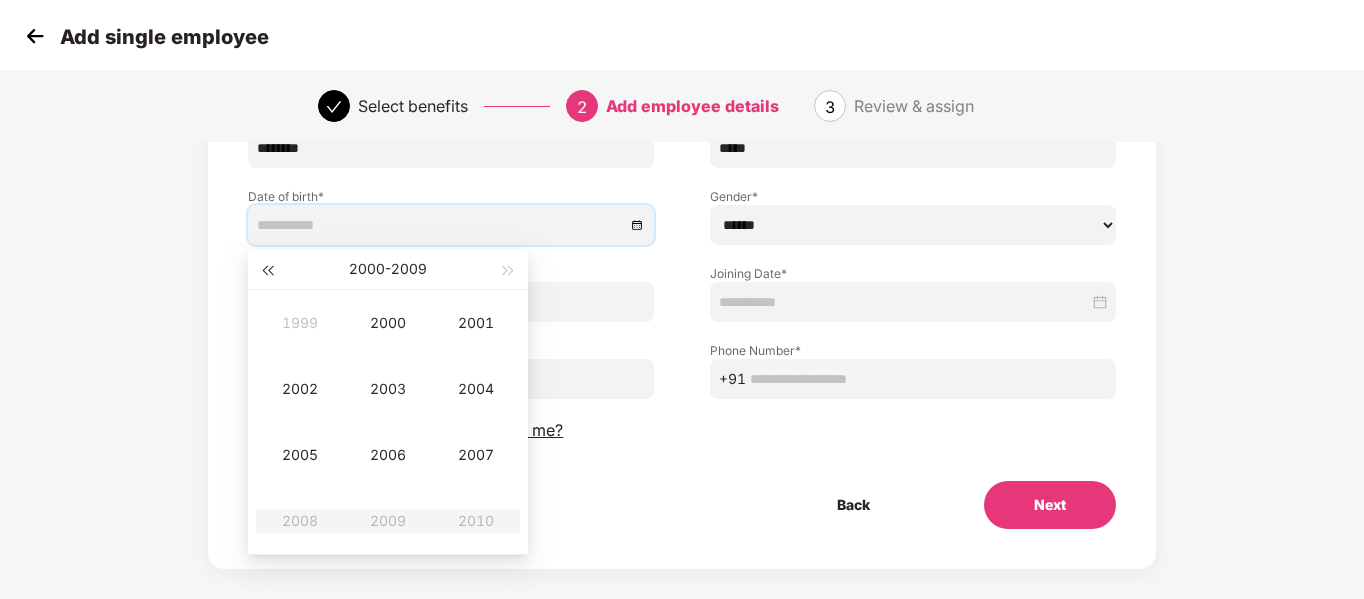 click at bounding box center (267, 271) 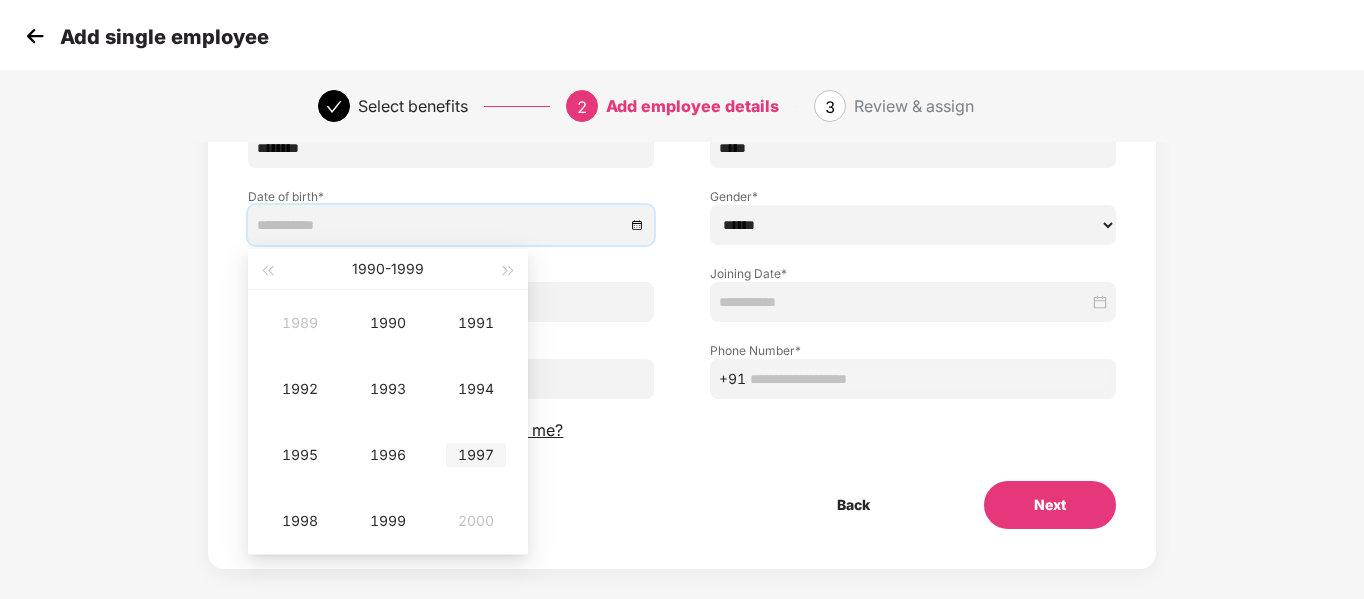 type on "**********" 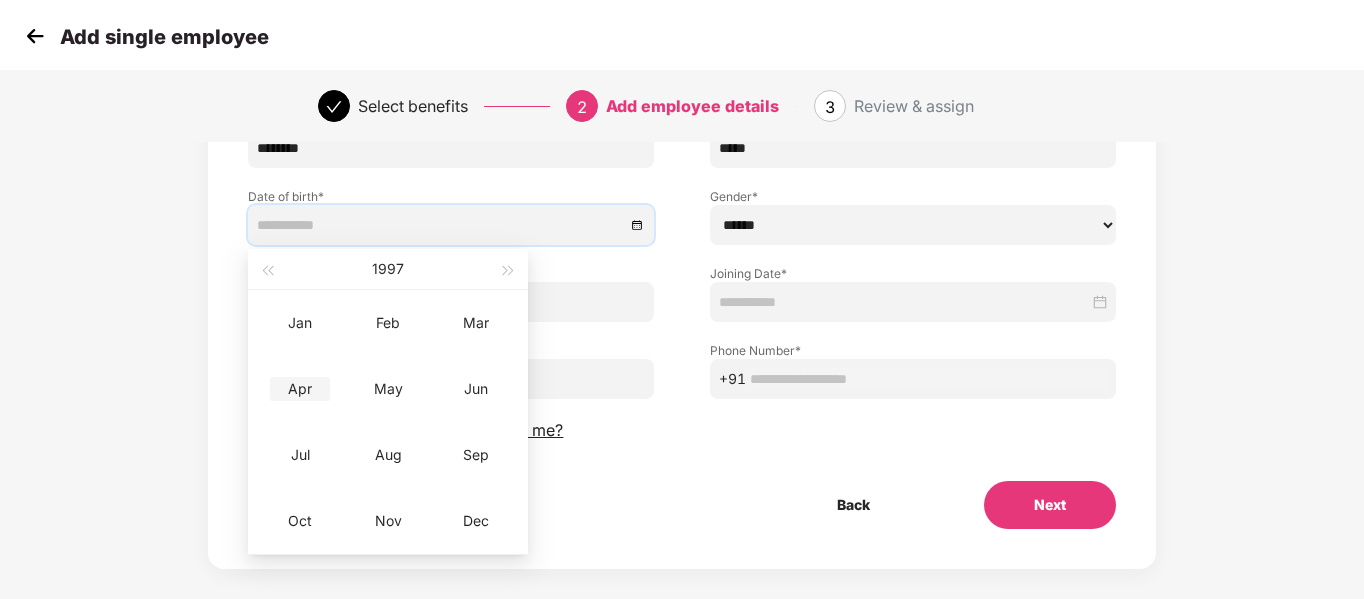 type on "**********" 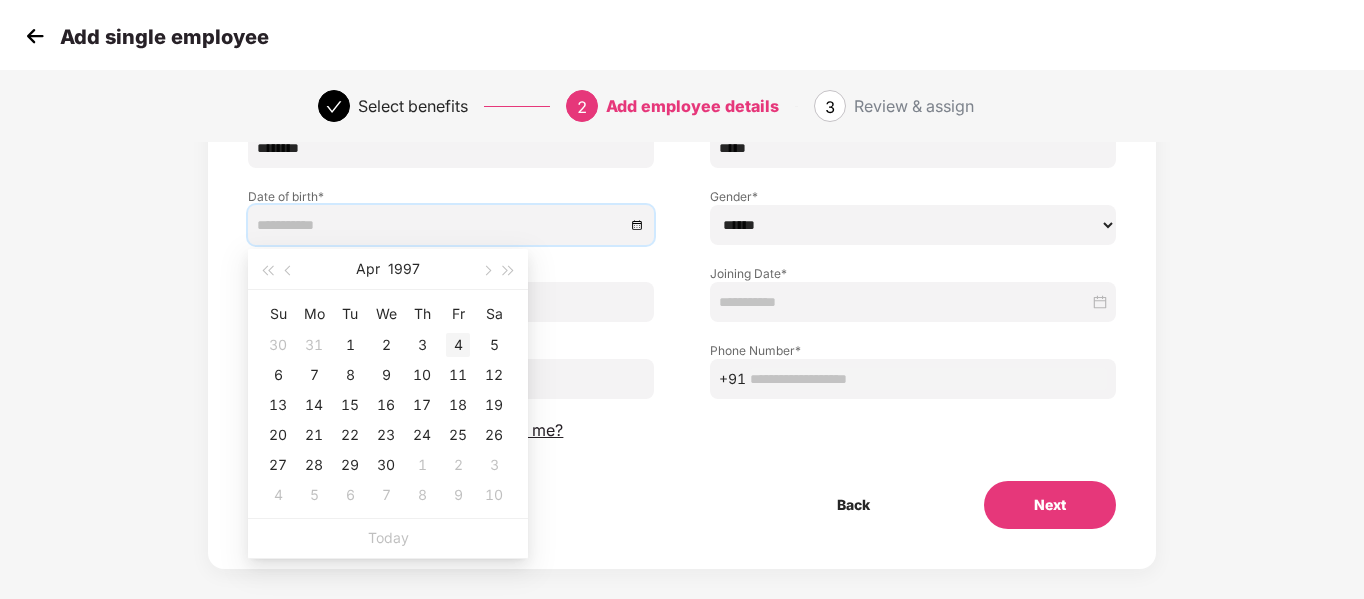 type on "**********" 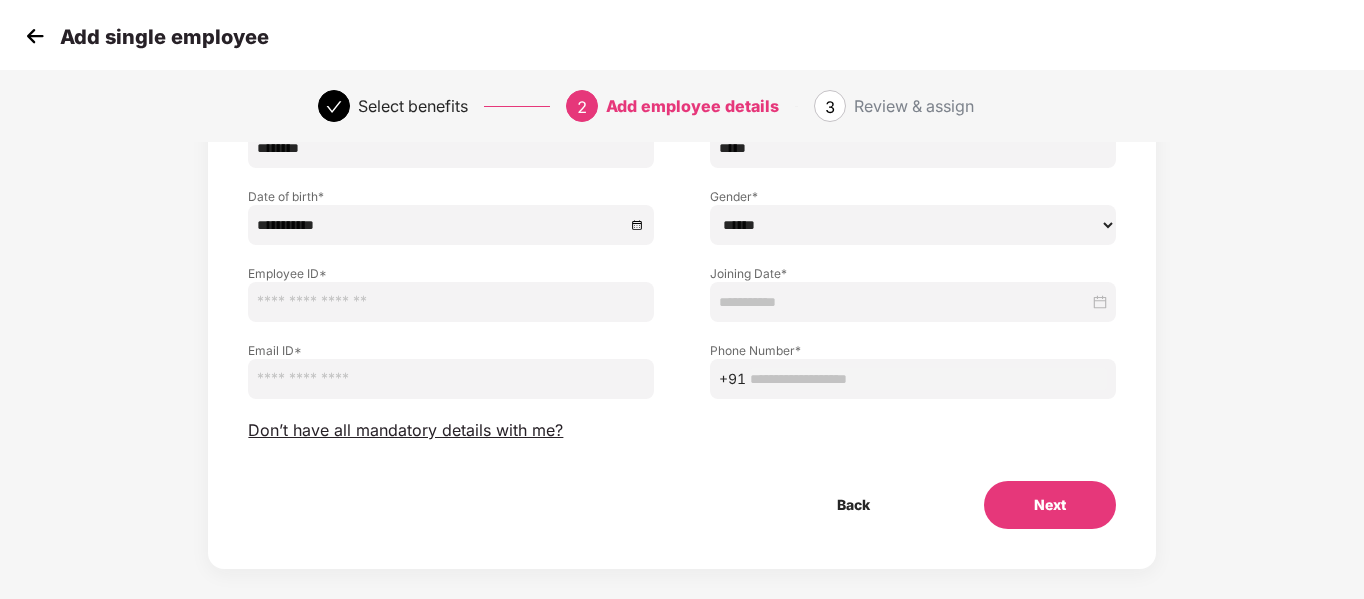 click on "****** **** ******" at bounding box center [913, 225] 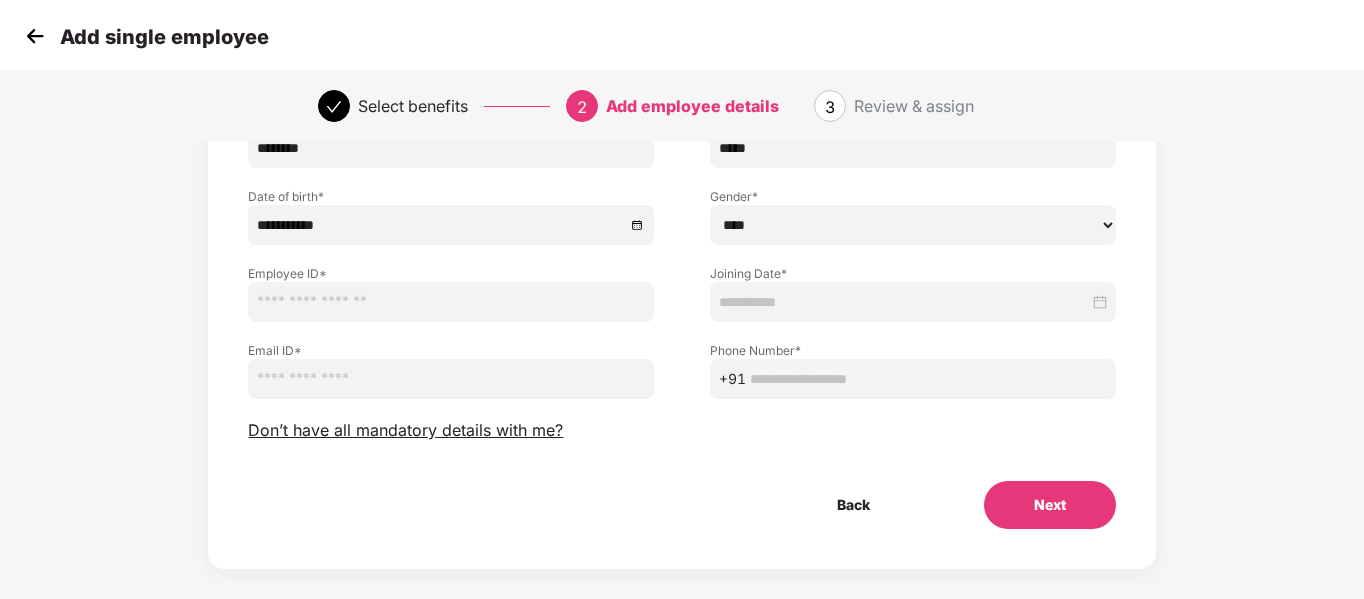 click on "****** **** ******" at bounding box center (913, 225) 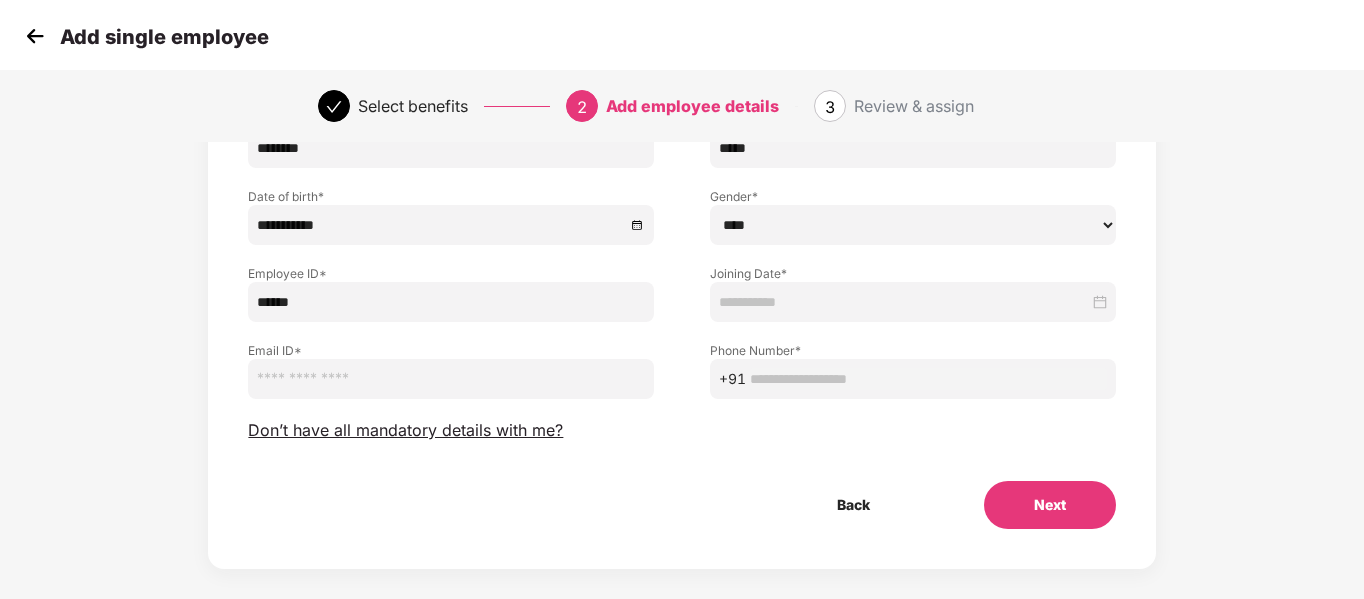 type on "******" 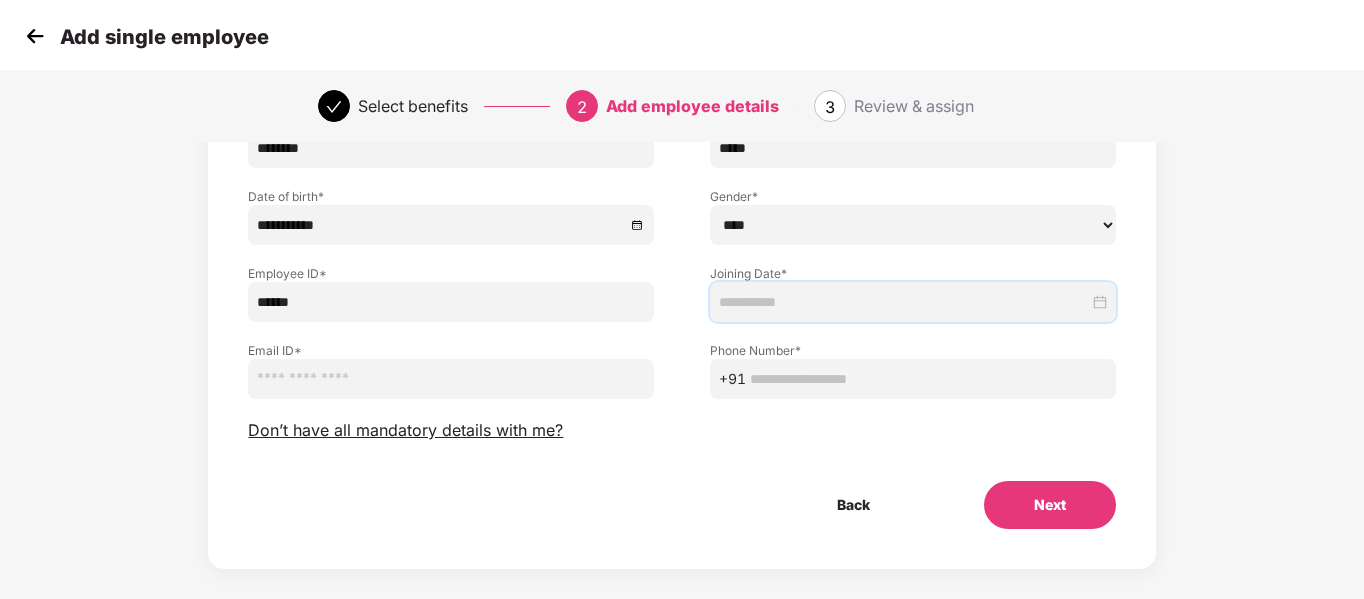click at bounding box center [904, 302] 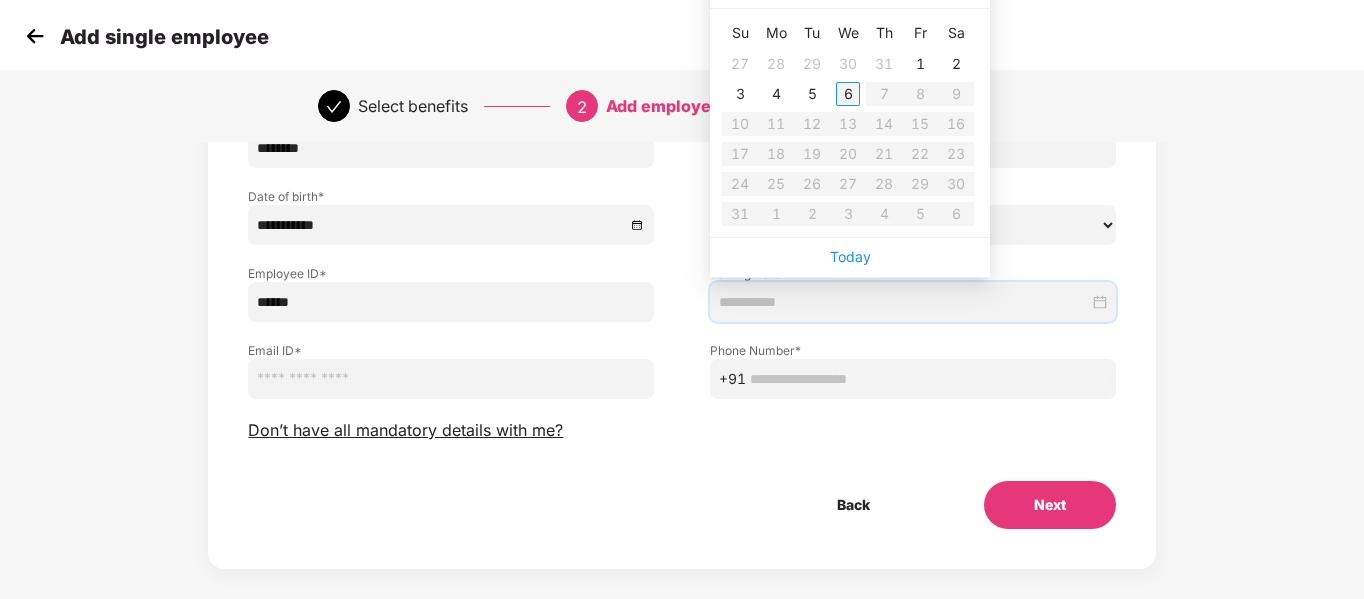 type on "**********" 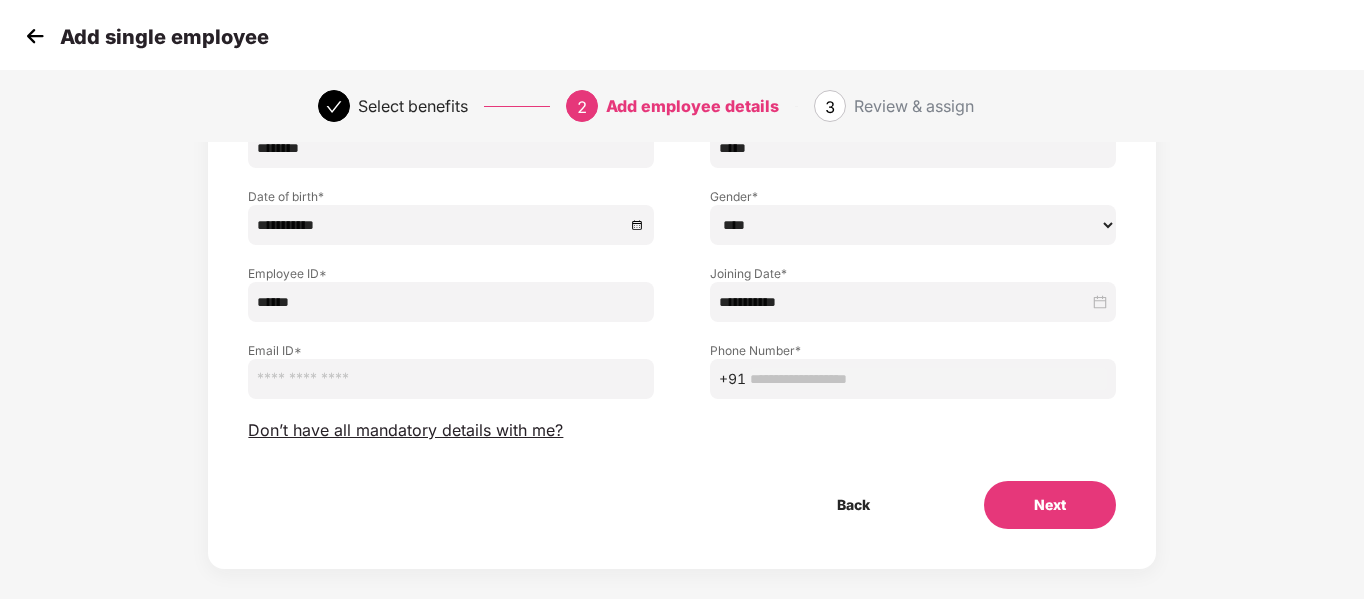 click at bounding box center [451, 379] 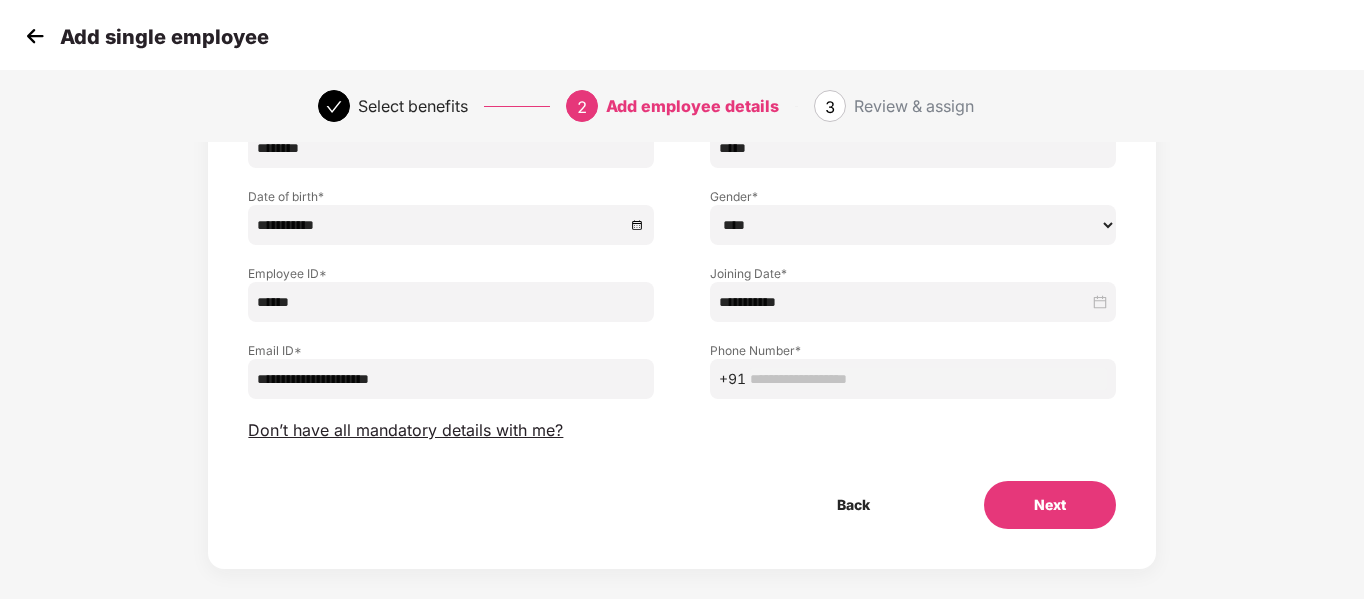 type on "**********" 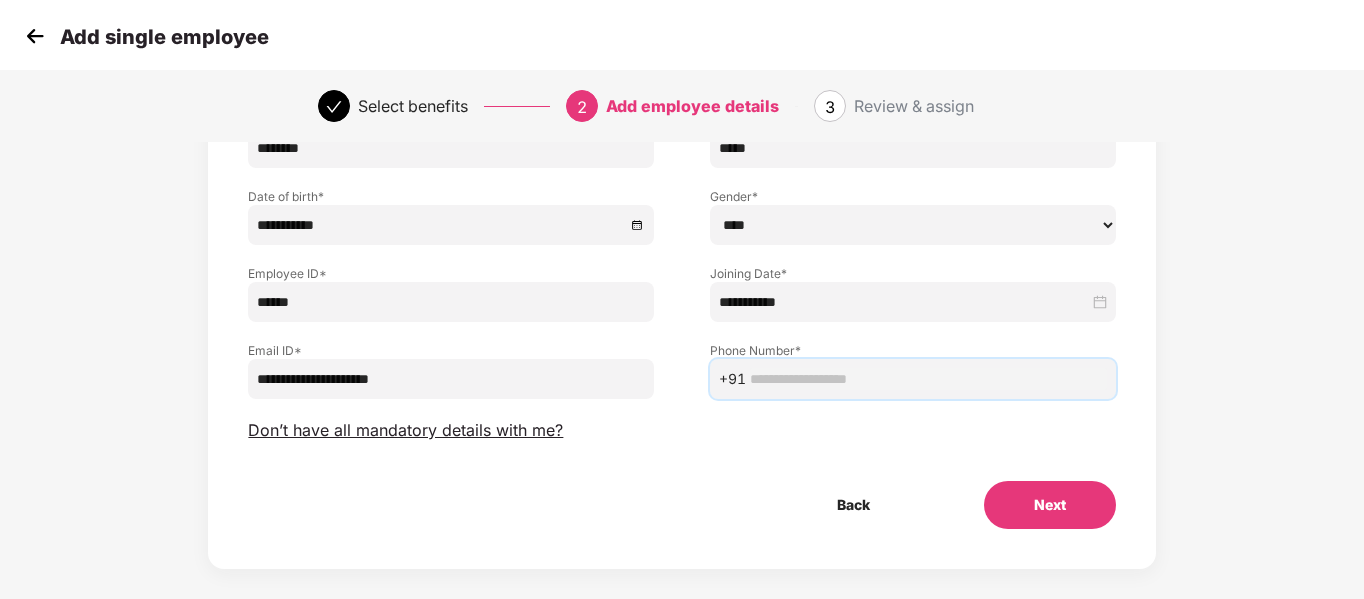 click at bounding box center (928, 379) 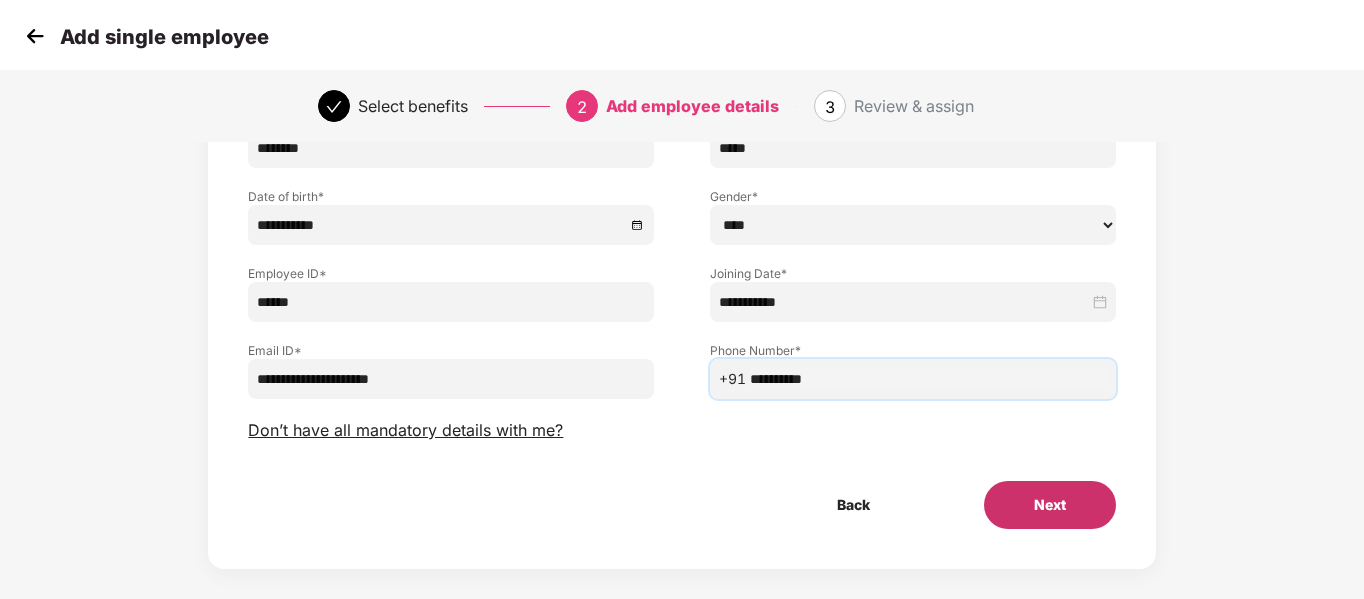 type on "**********" 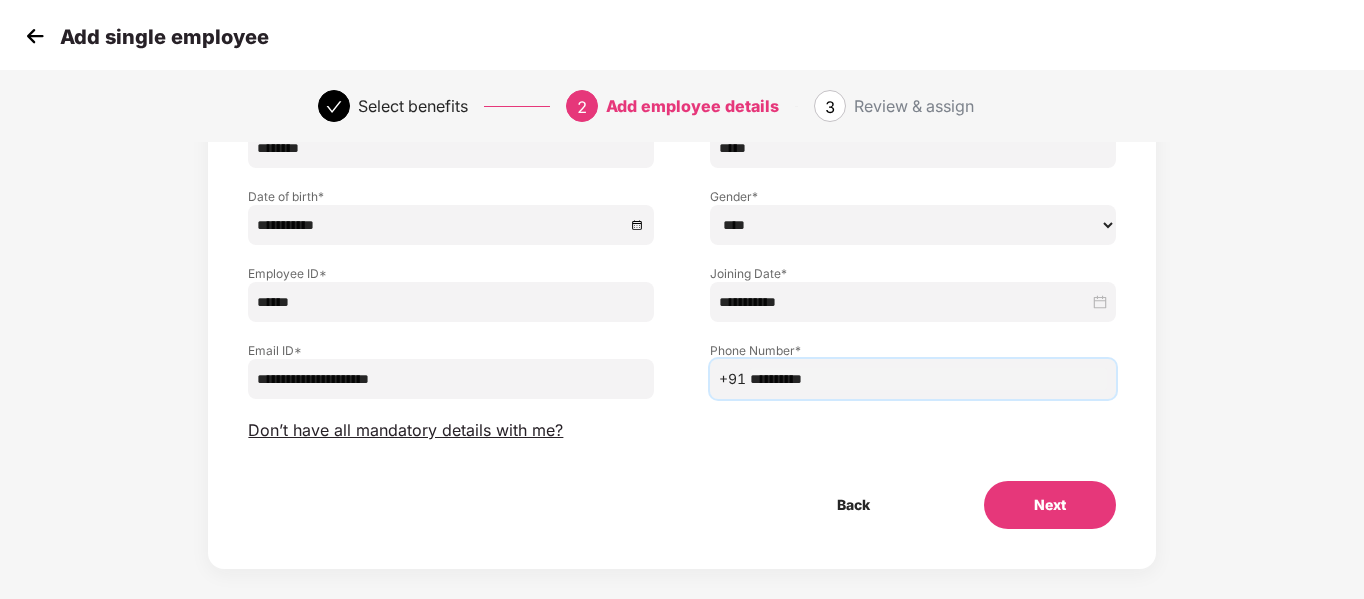 click on "Next" at bounding box center [1050, 505] 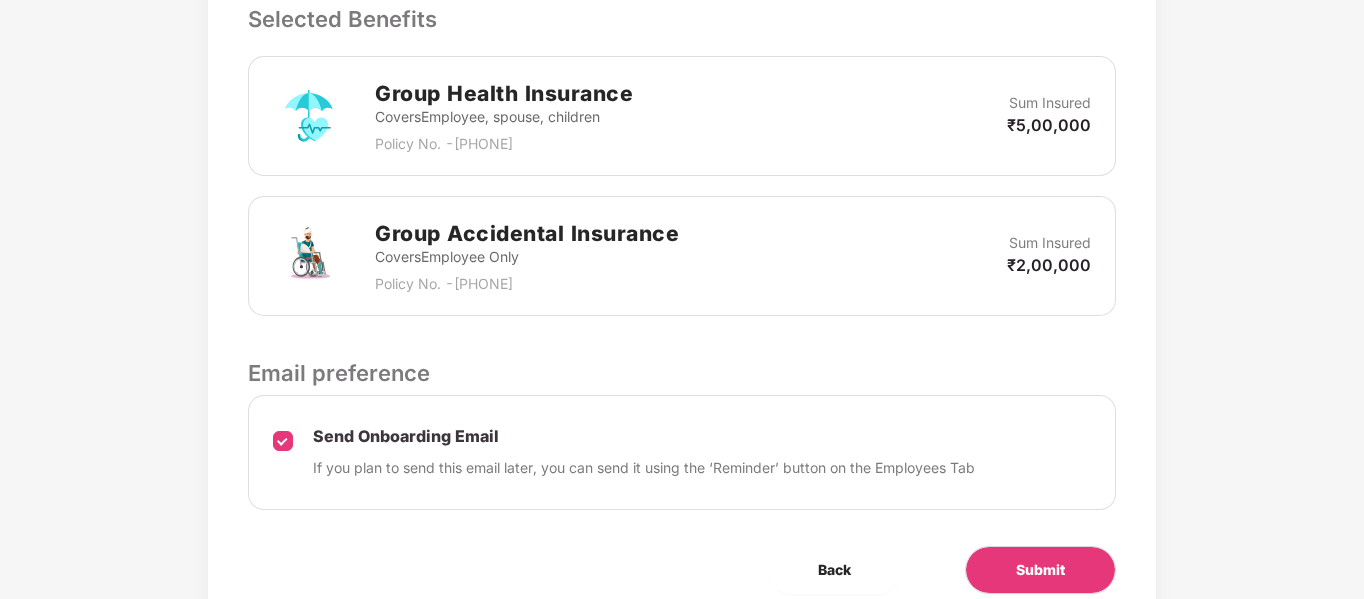 scroll, scrollTop: 788, scrollLeft: 0, axis: vertical 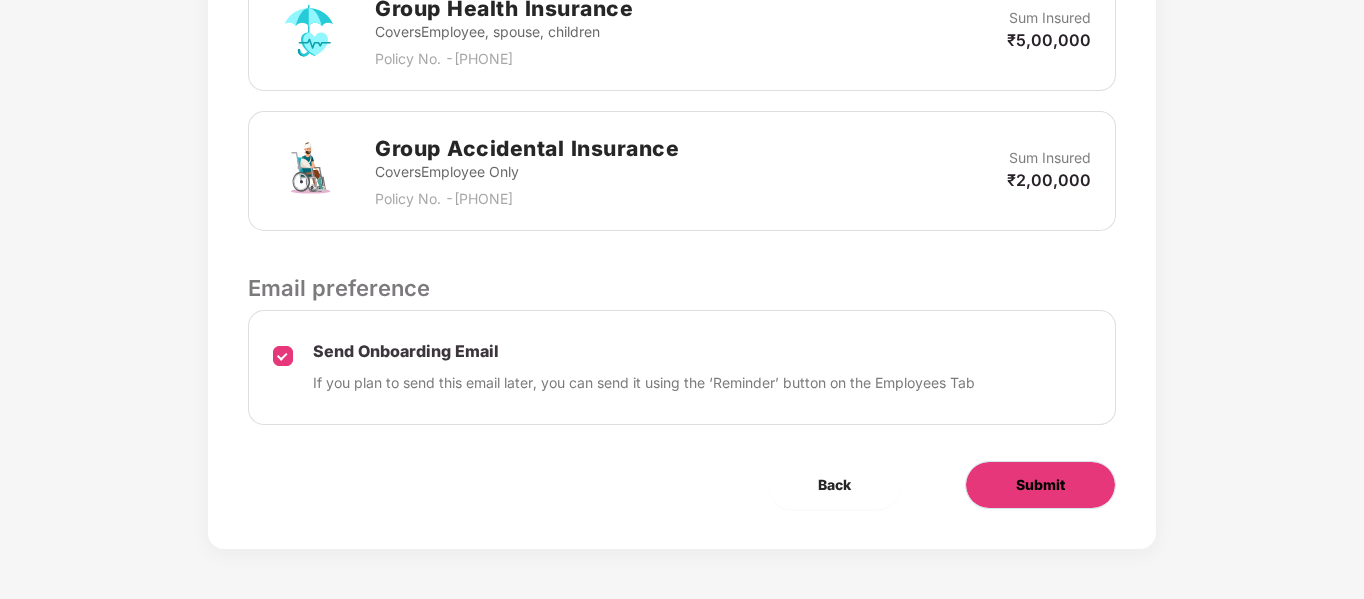 click on "Submit" at bounding box center [1040, 485] 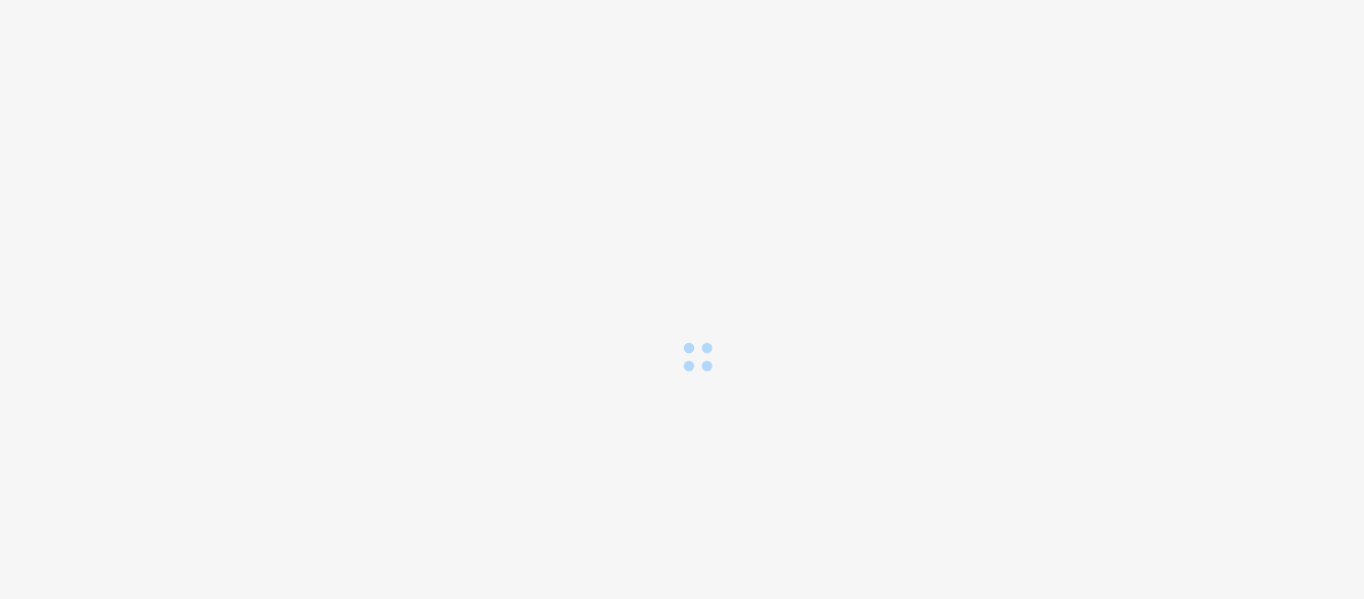 scroll, scrollTop: 0, scrollLeft: 0, axis: both 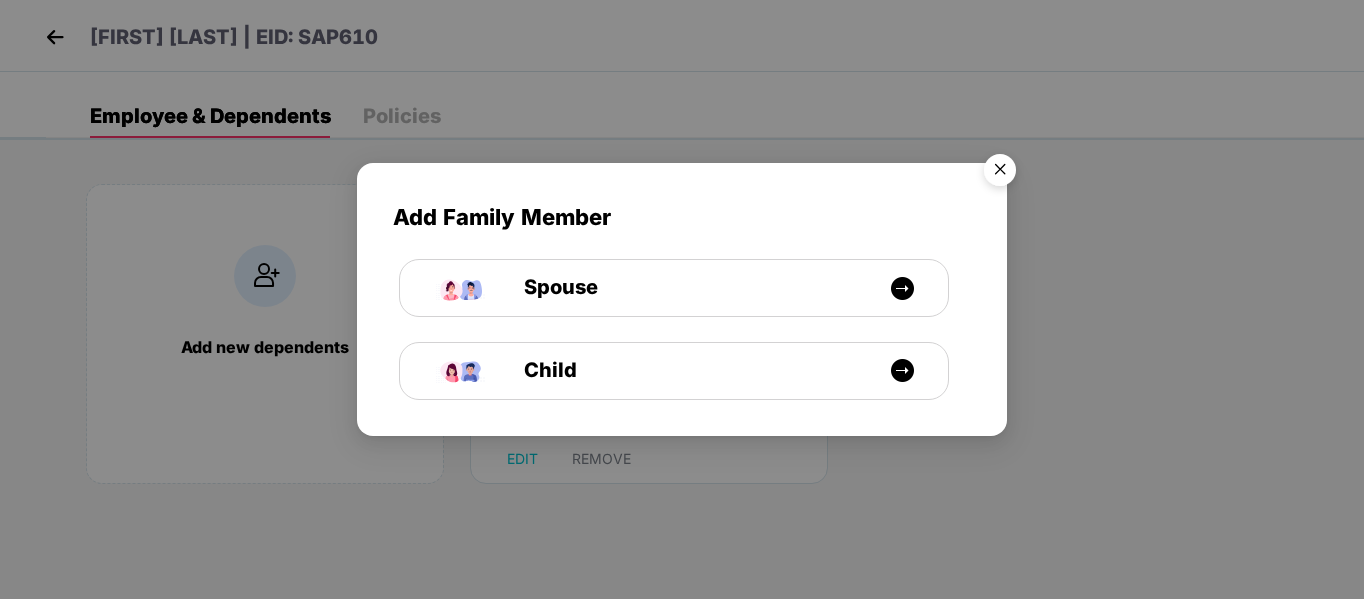 click at bounding box center (1000, 173) 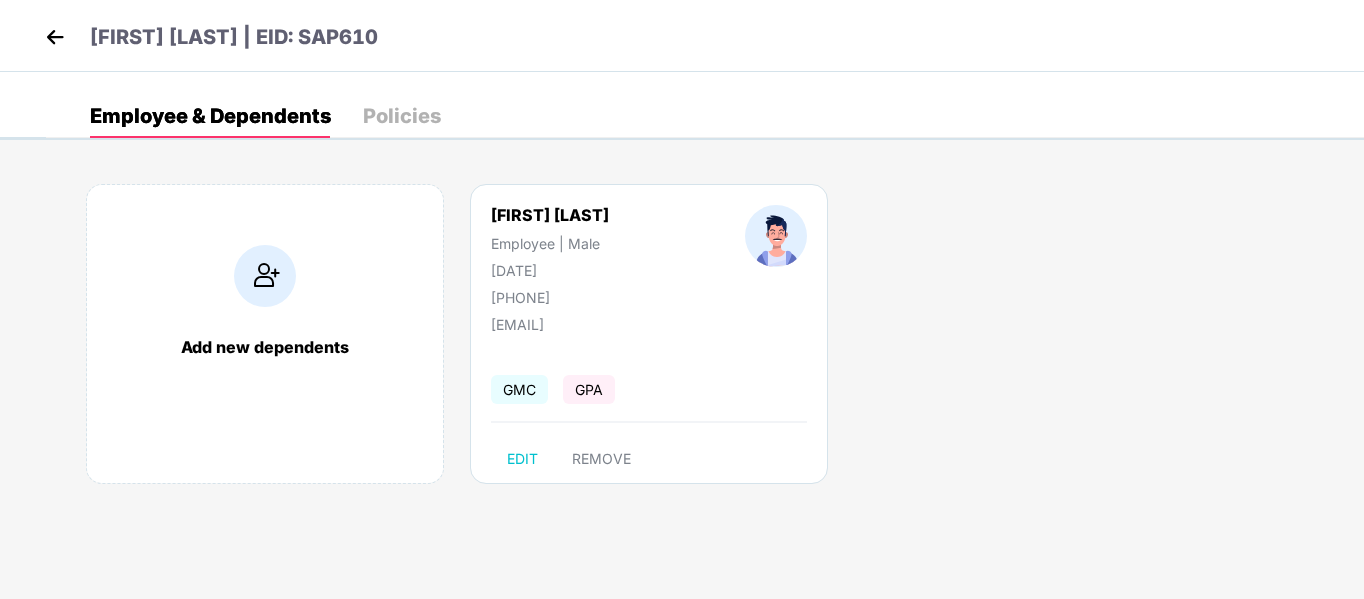 click on "[FIRST] [LAST] | EID: SAP610" at bounding box center [234, 37] 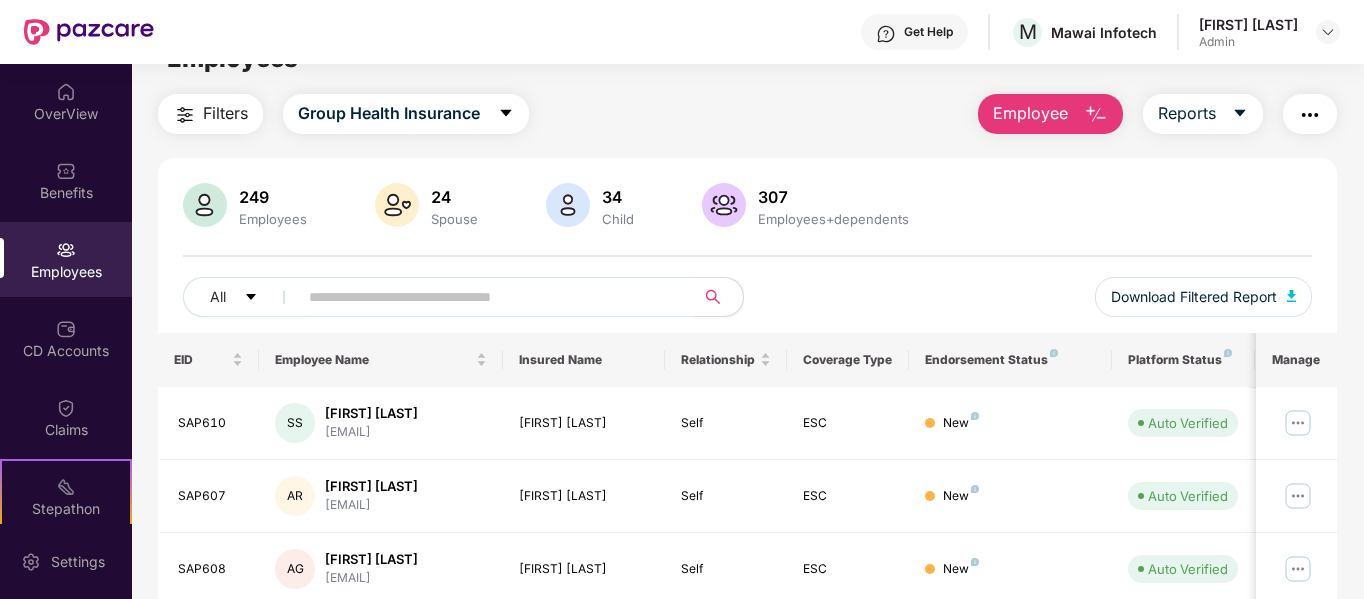 scroll, scrollTop: 0, scrollLeft: 0, axis: both 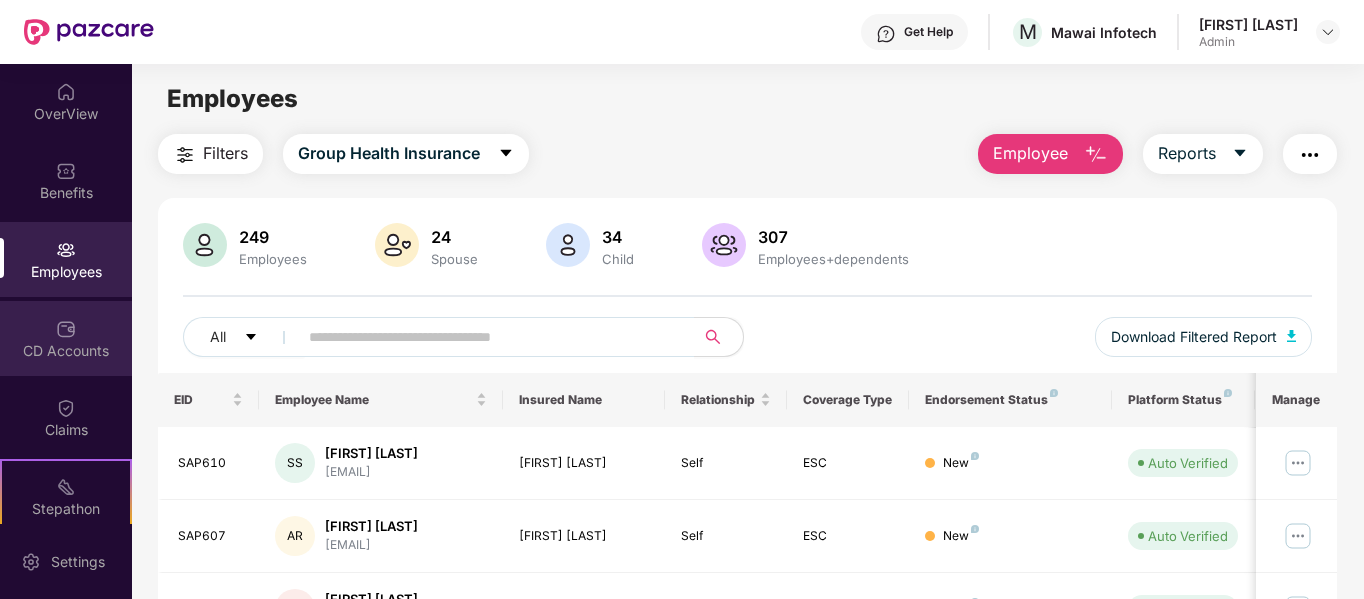 click on "CD Accounts" at bounding box center (66, 351) 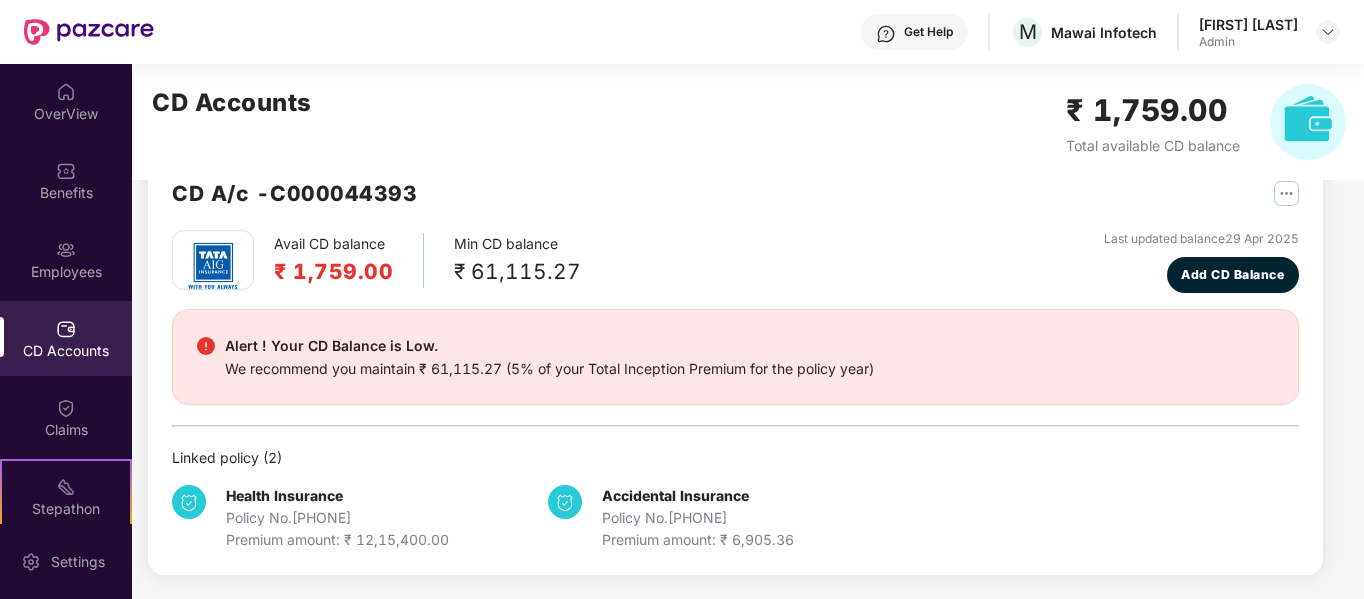 scroll, scrollTop: 0, scrollLeft: 0, axis: both 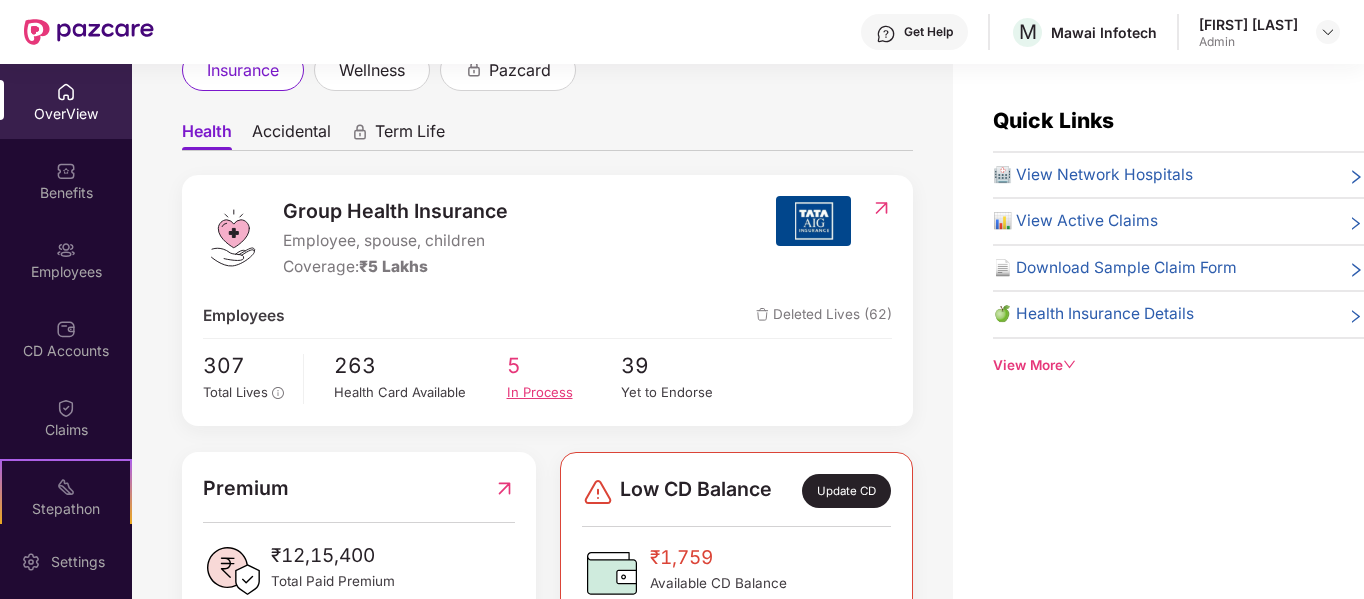 drag, startPoint x: 523, startPoint y: 347, endPoint x: 520, endPoint y: 385, distance: 38.118237 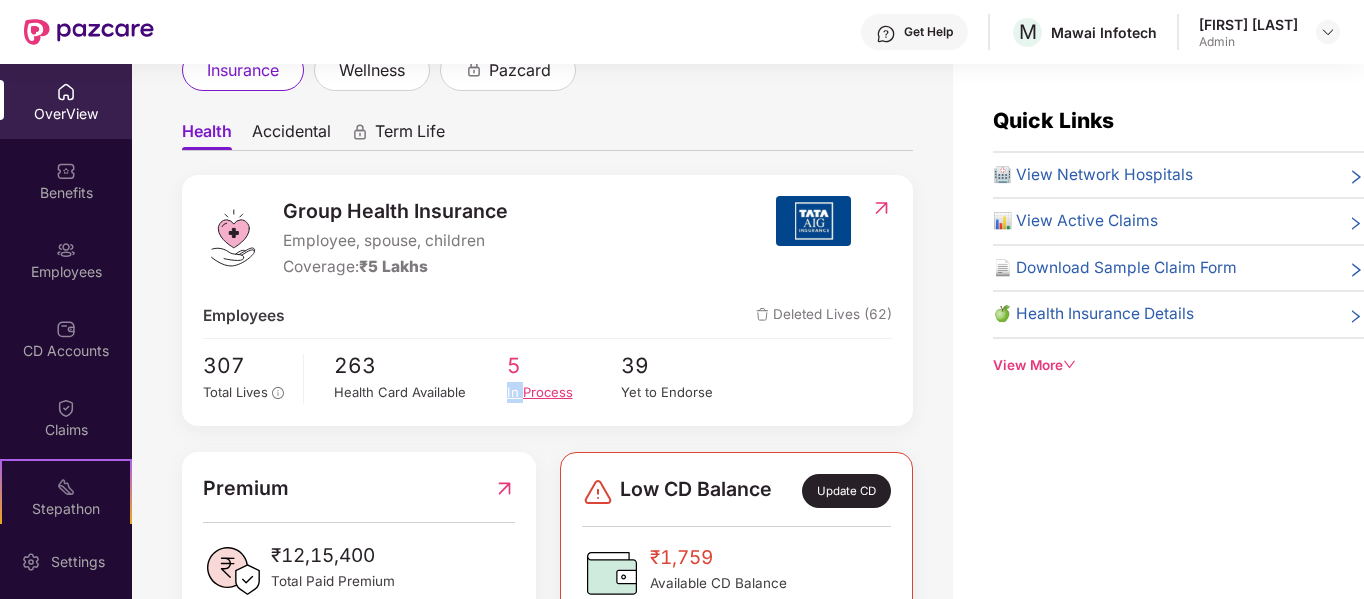 click on "In Process" at bounding box center [564, 392] 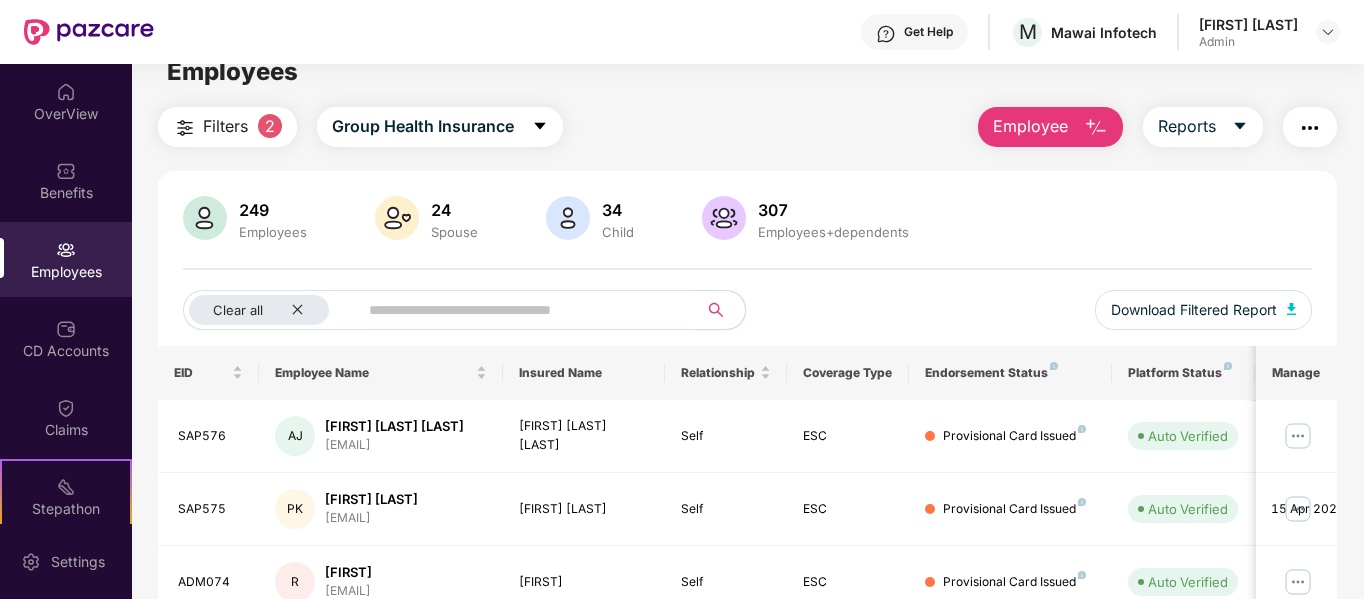 scroll, scrollTop: 0, scrollLeft: 0, axis: both 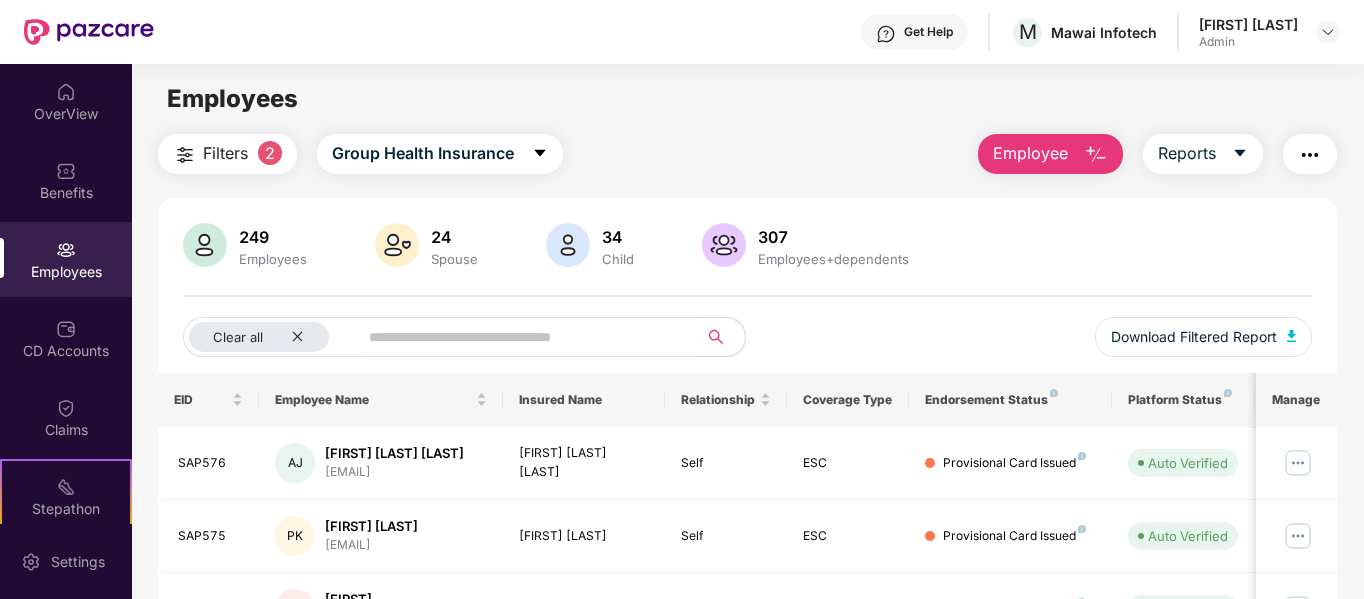 click at bounding box center (66, 250) 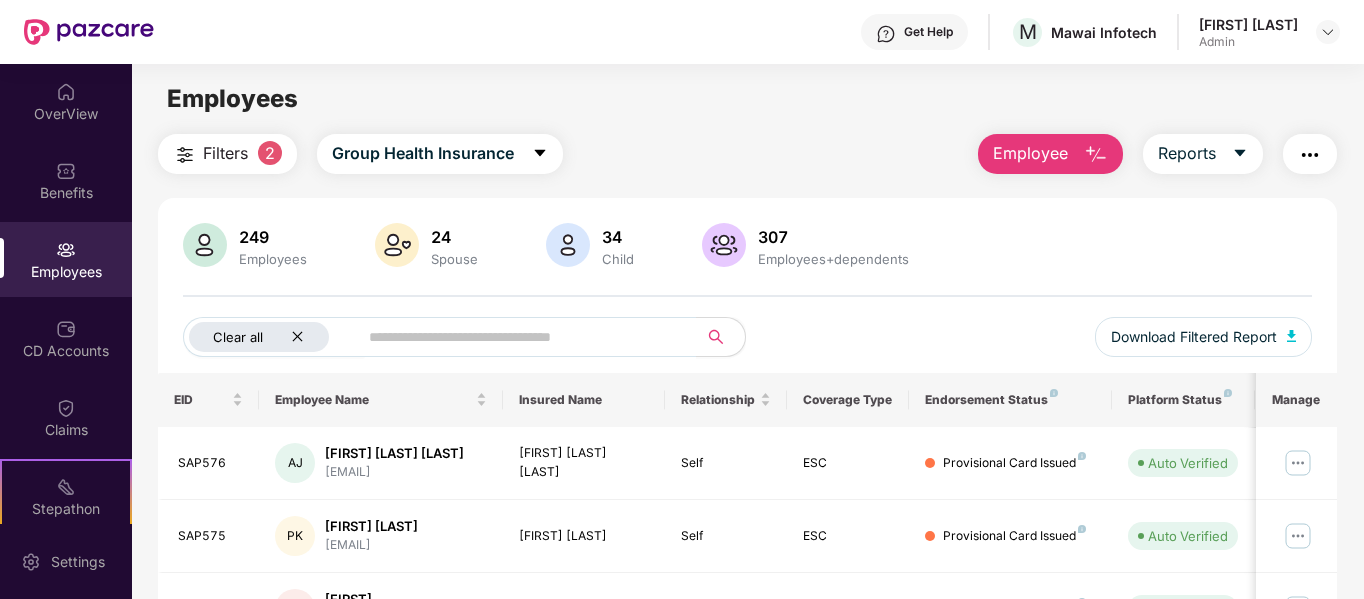 click on "Clear all" at bounding box center (259, 337) 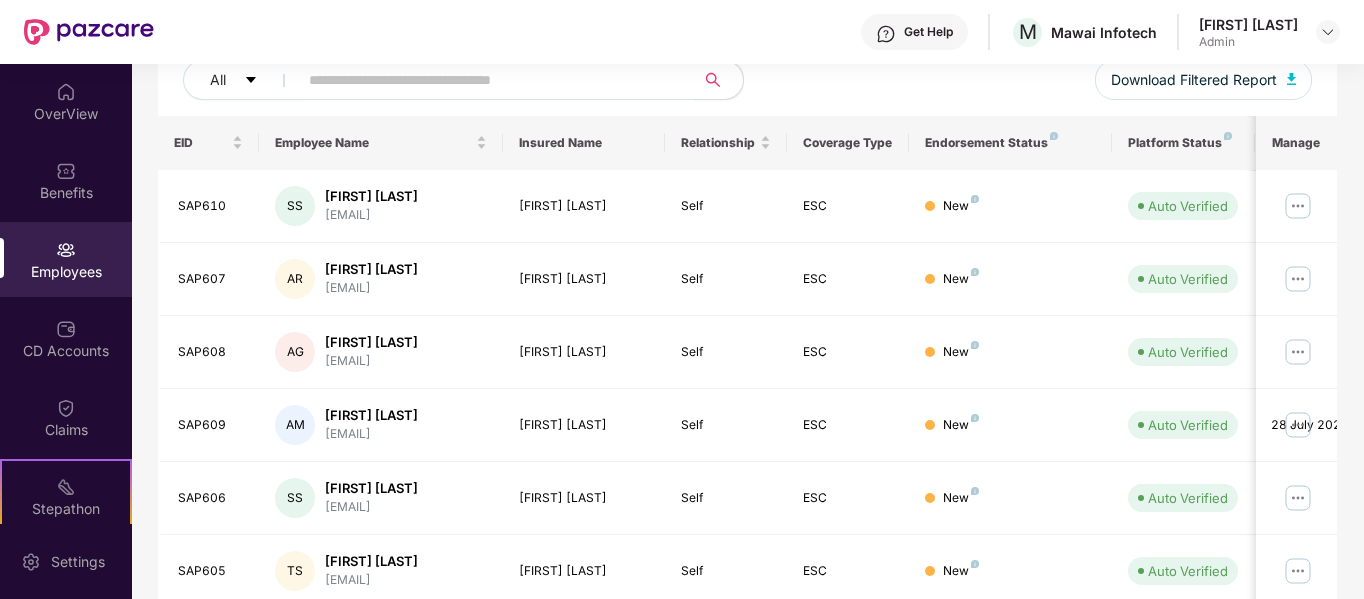 scroll, scrollTop: 0, scrollLeft: 0, axis: both 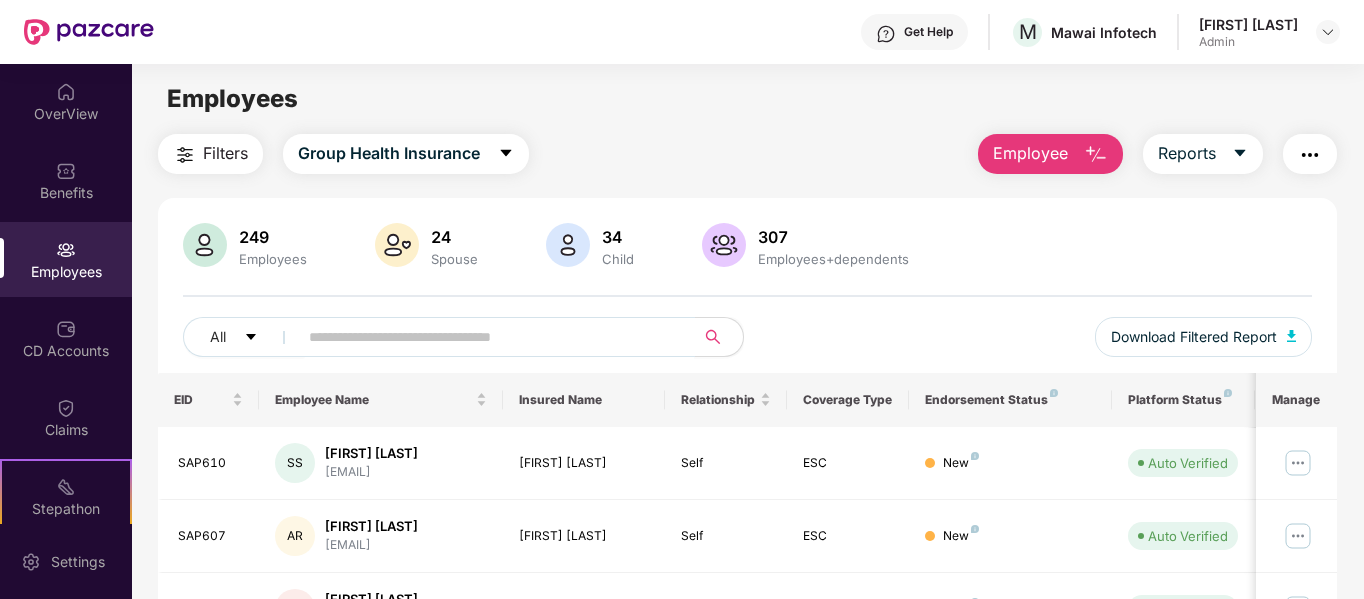 click at bounding box center (488, 337) 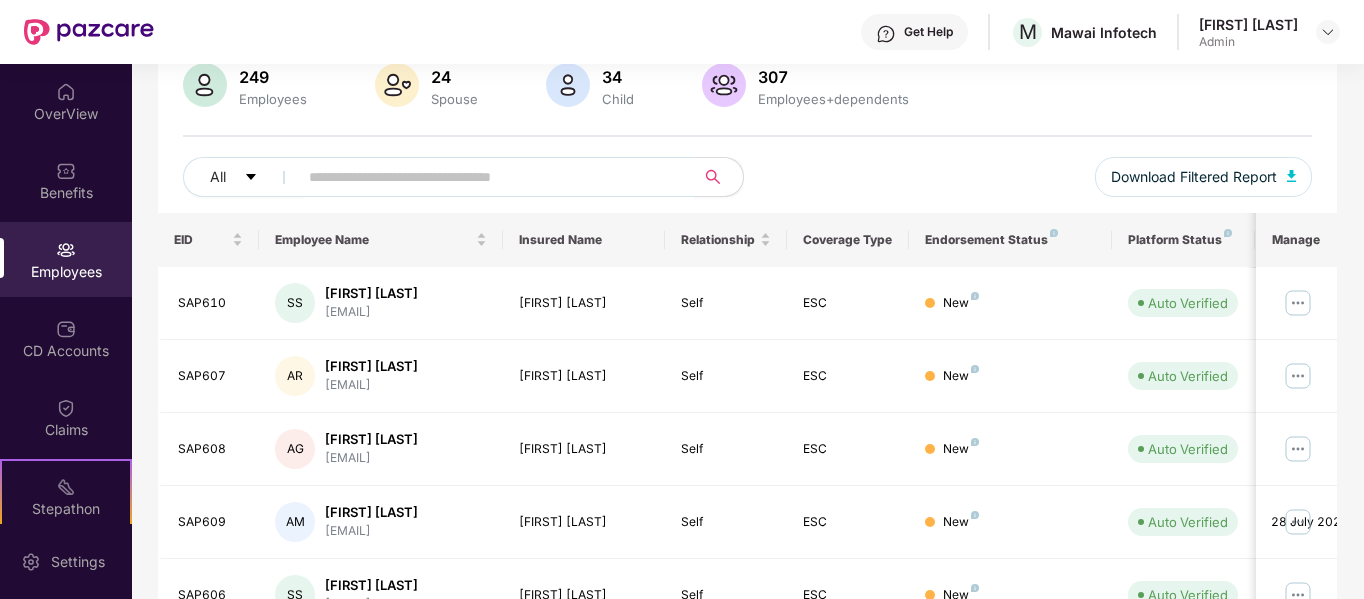 scroll, scrollTop: 0, scrollLeft: 0, axis: both 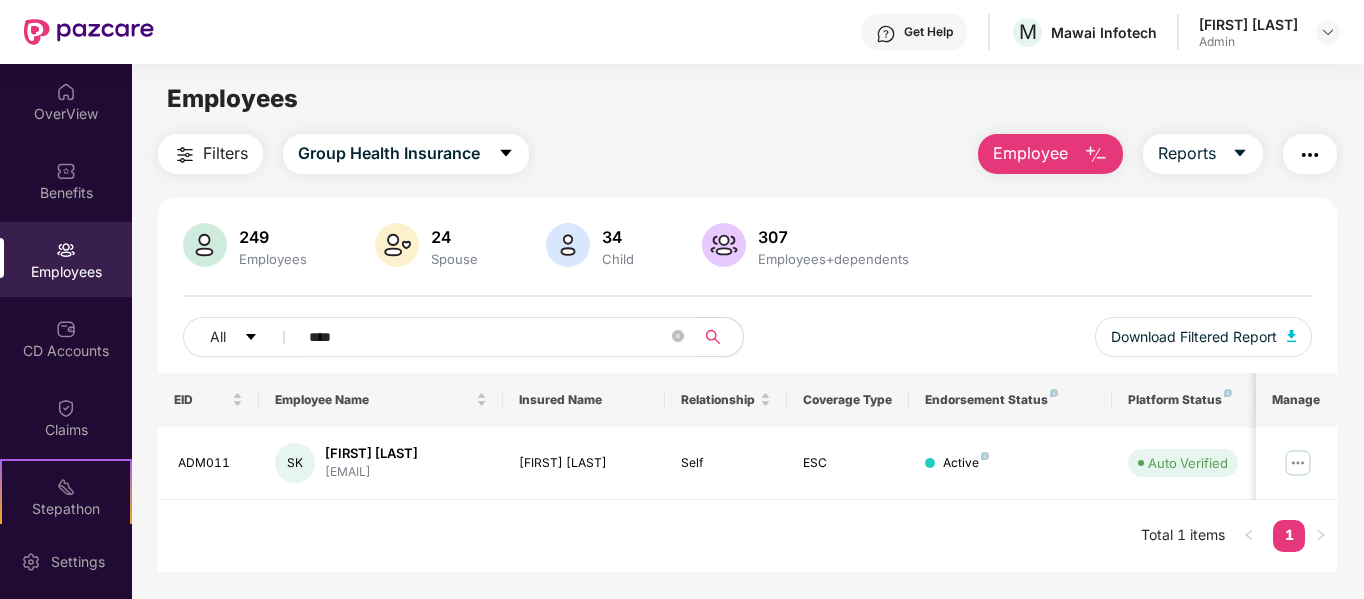 type on "****" 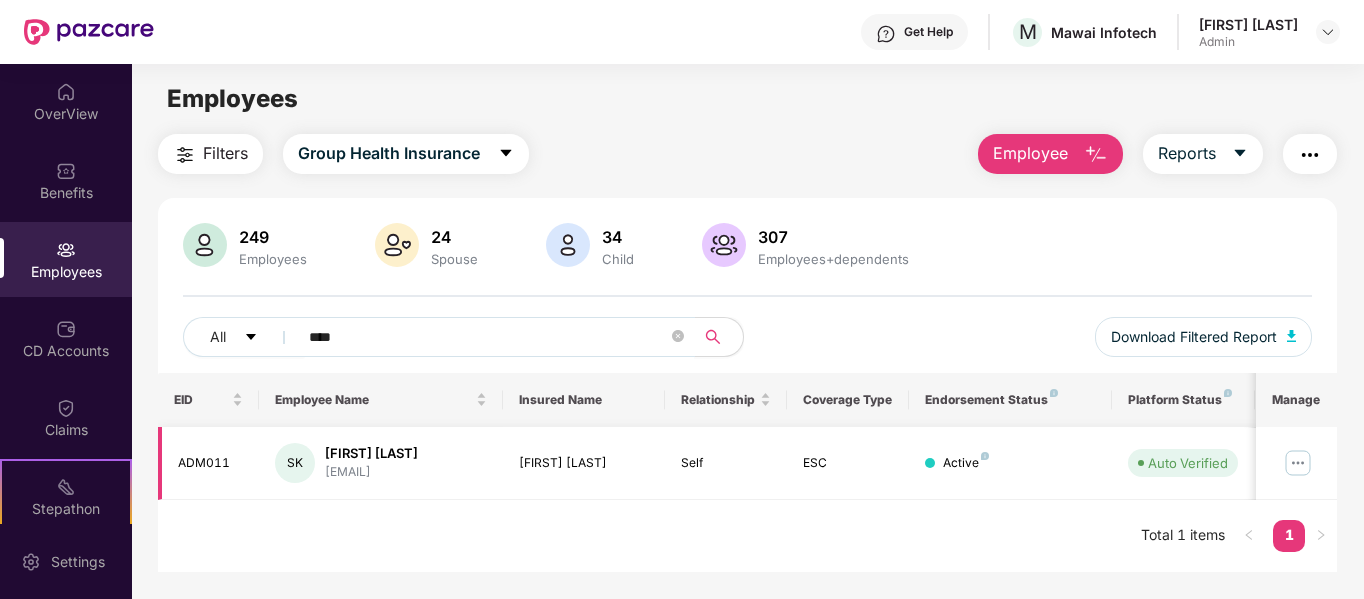 scroll, scrollTop: 64, scrollLeft: 0, axis: vertical 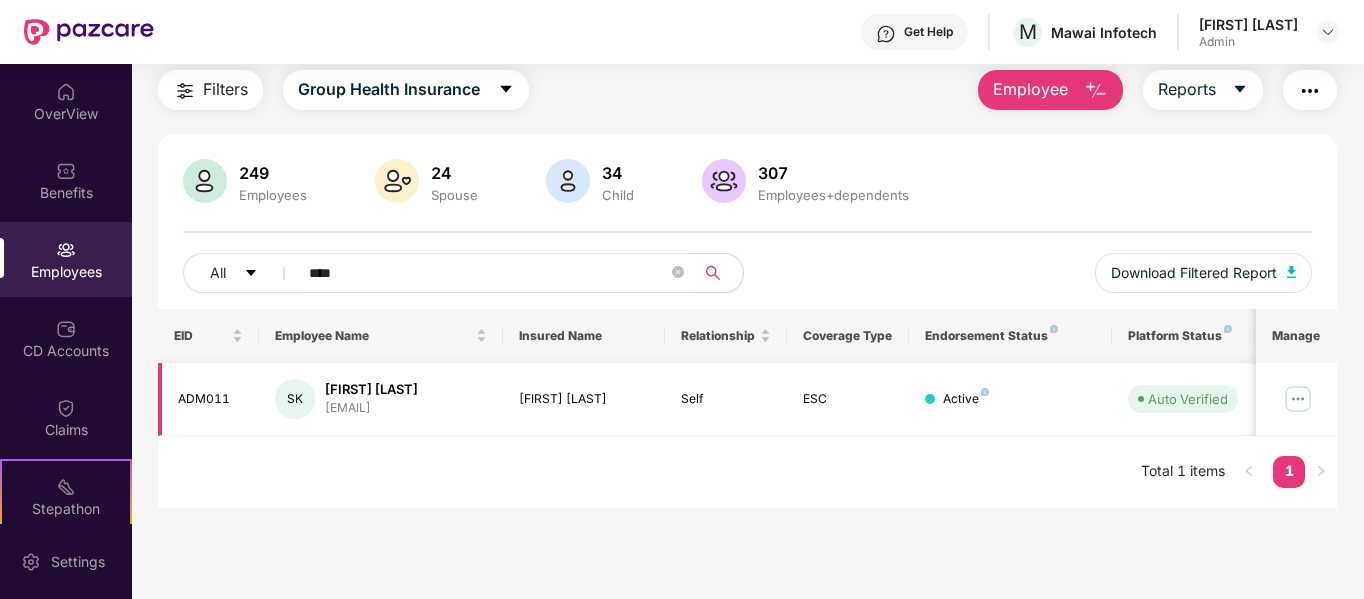 click at bounding box center (1298, 399) 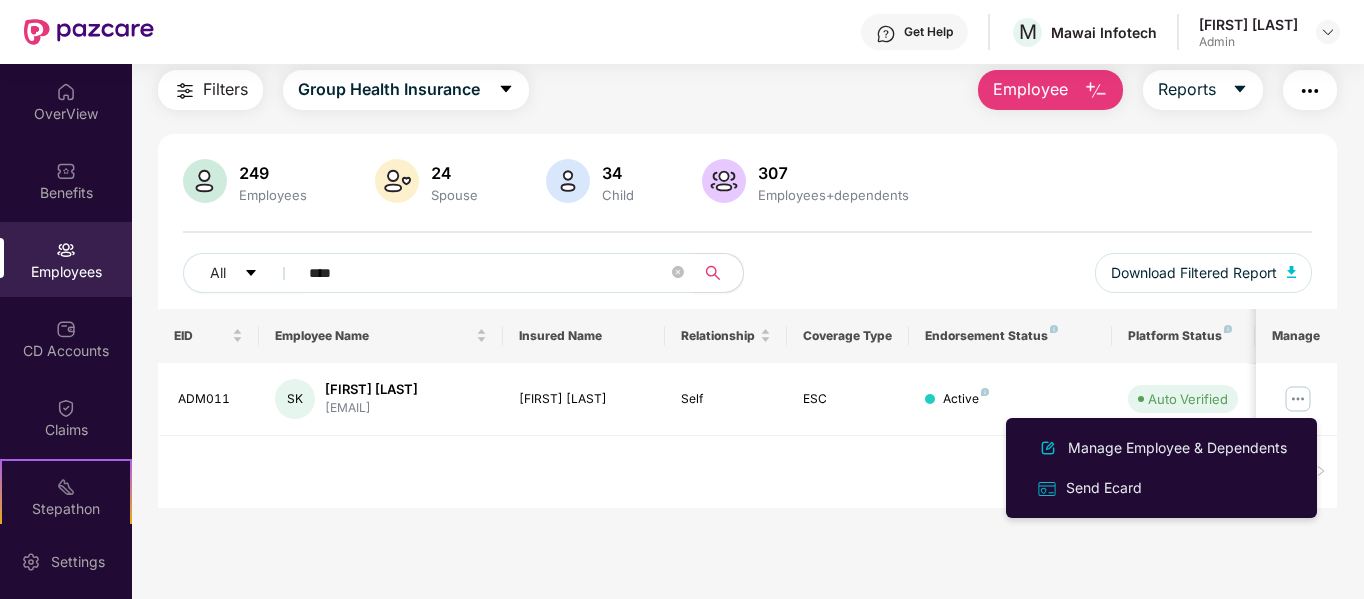 click on "EID Employee Name Insured Name Relationship Coverage Type Endorsement Status Platform Status Joining Date Manage                   ADM011 SK Sonu Kumar   sonuk585317@gmail.com Sonu Kumar Self ESC Active Auto Verified 04 Nov 2024 Total 1 items 1" at bounding box center [748, 408] 